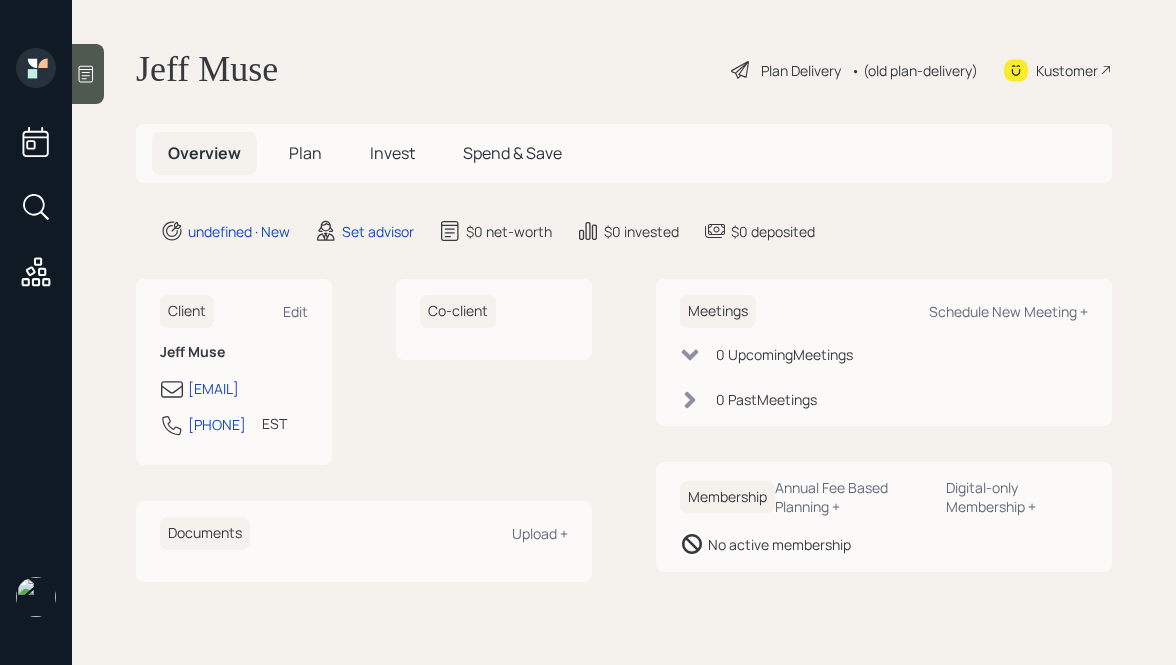 scroll, scrollTop: 0, scrollLeft: 0, axis: both 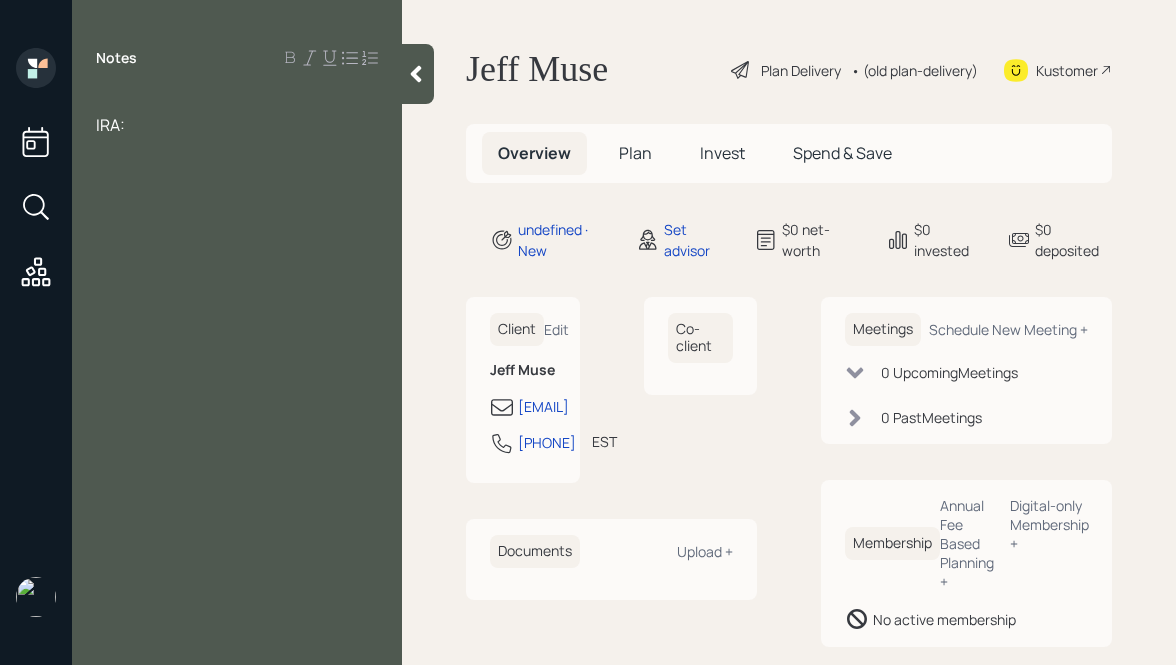 click at bounding box center [237, 103] 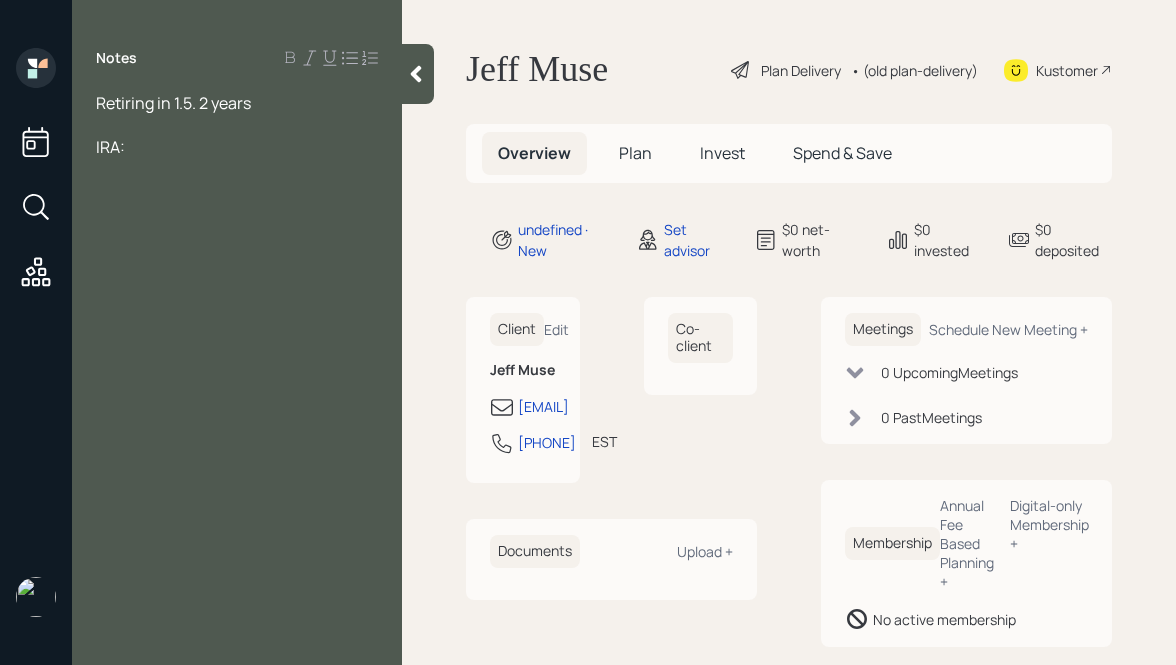 click on "Retiring in 1.5. 2 years" at bounding box center (173, 103) 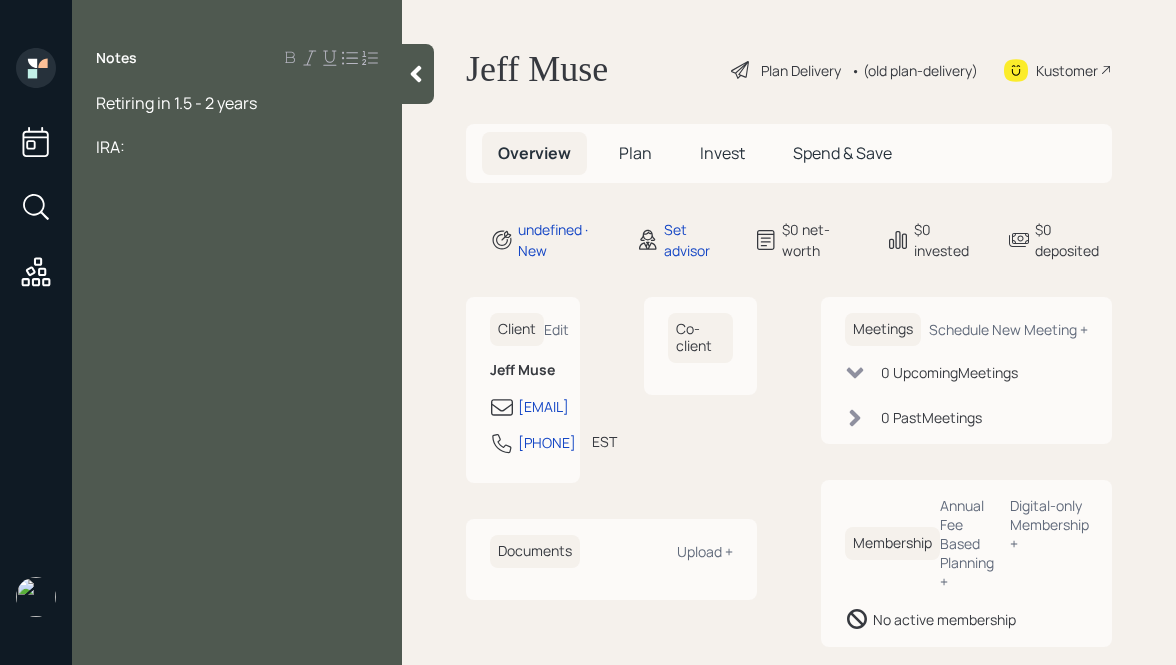 click on "Retiring in 1.5 - 2 years" at bounding box center (237, 103) 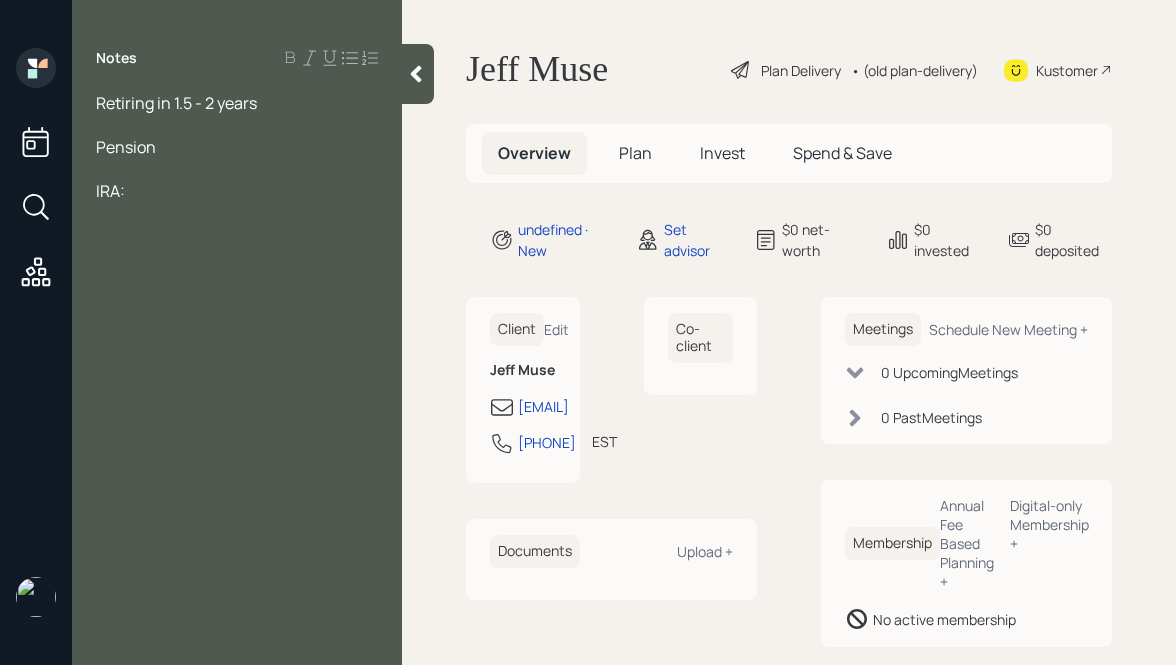 click on "Retiring in 1.5 - 2 years" at bounding box center (237, 103) 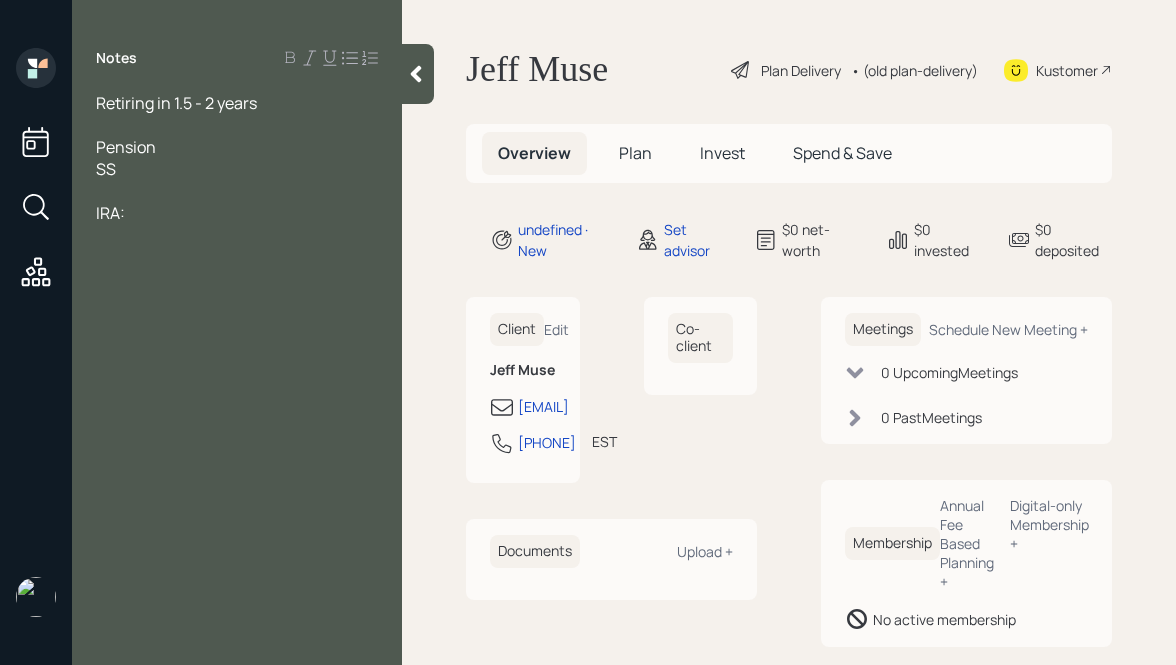 click on "Retiring in 1.5 - 2 years" at bounding box center (237, 103) 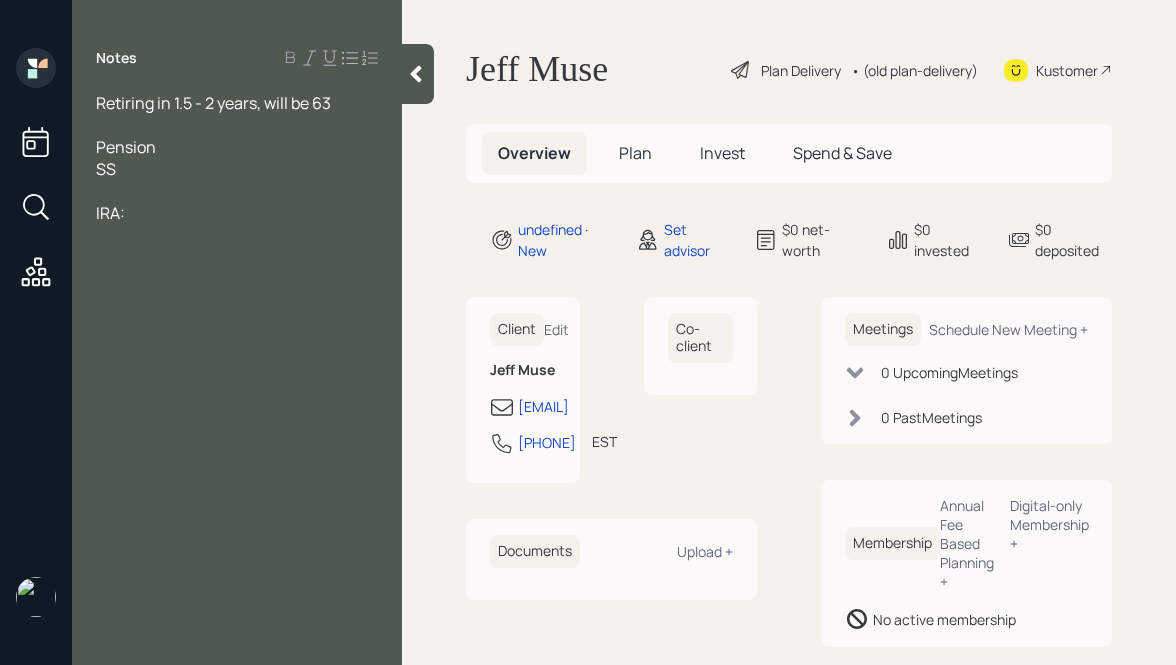 click on "IRA:" at bounding box center (237, 103) 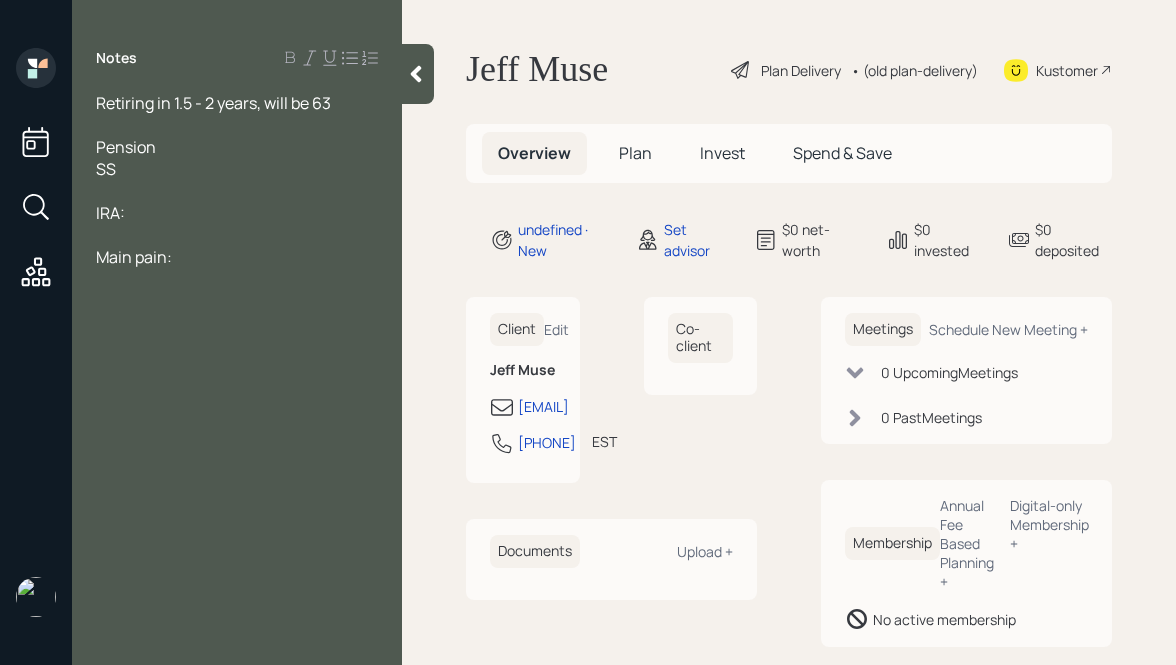 click on "IRA:" at bounding box center [237, 103] 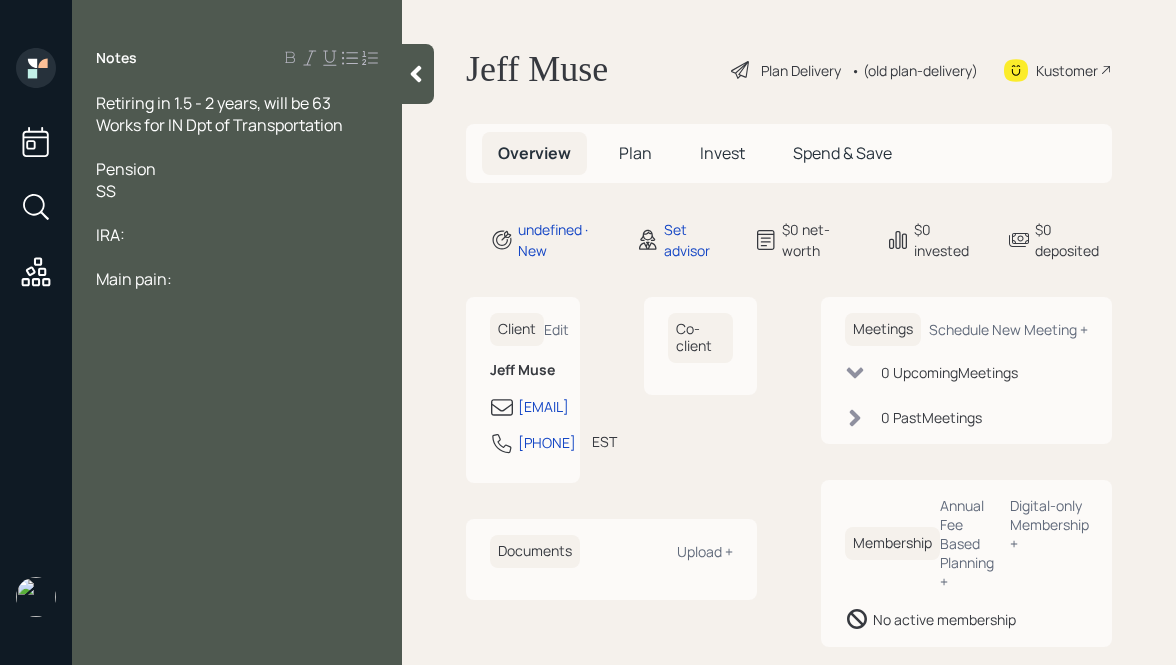 click on "Pension" at bounding box center (237, 103) 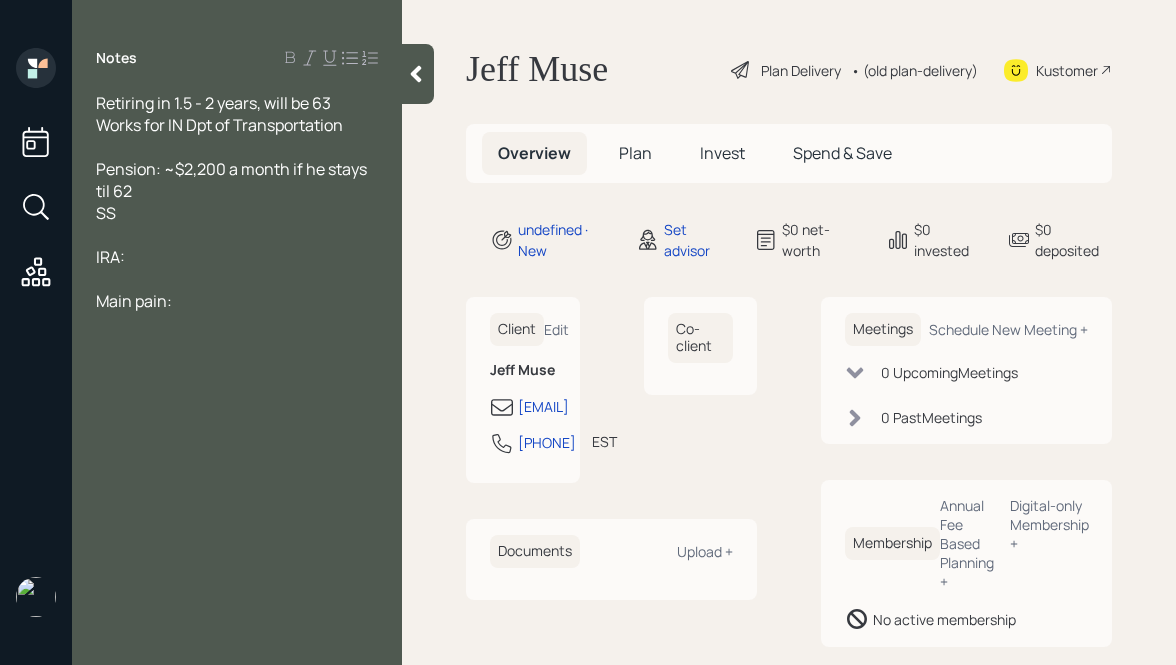 click on "SS" at bounding box center (237, 103) 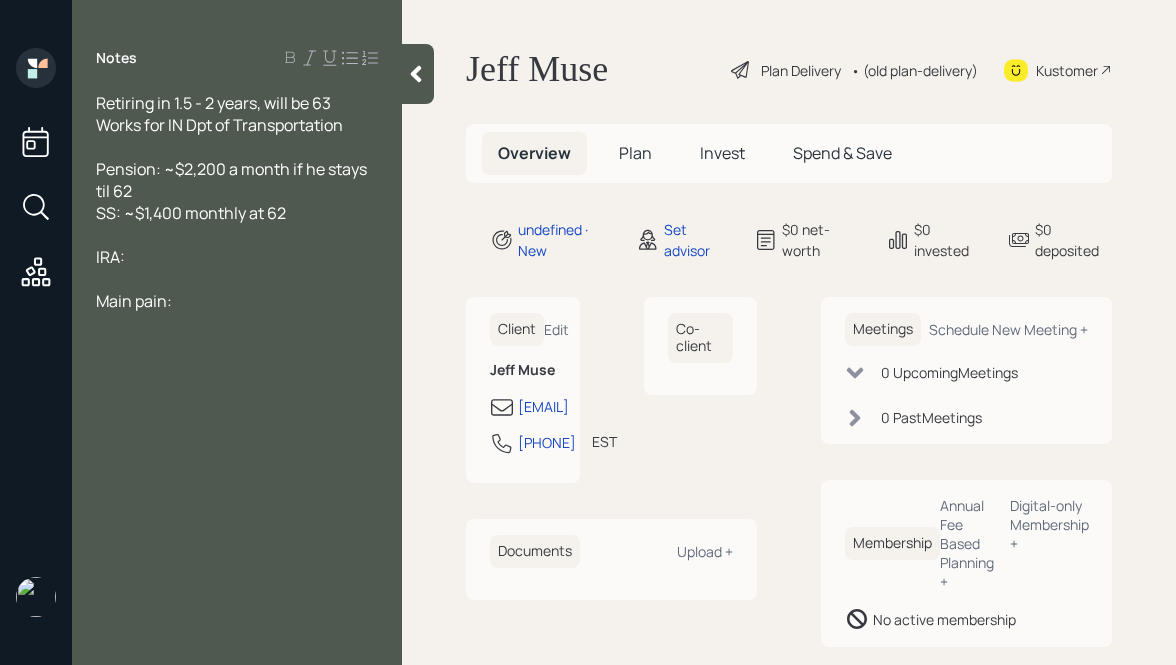 click on "IRA:" at bounding box center (237, 103) 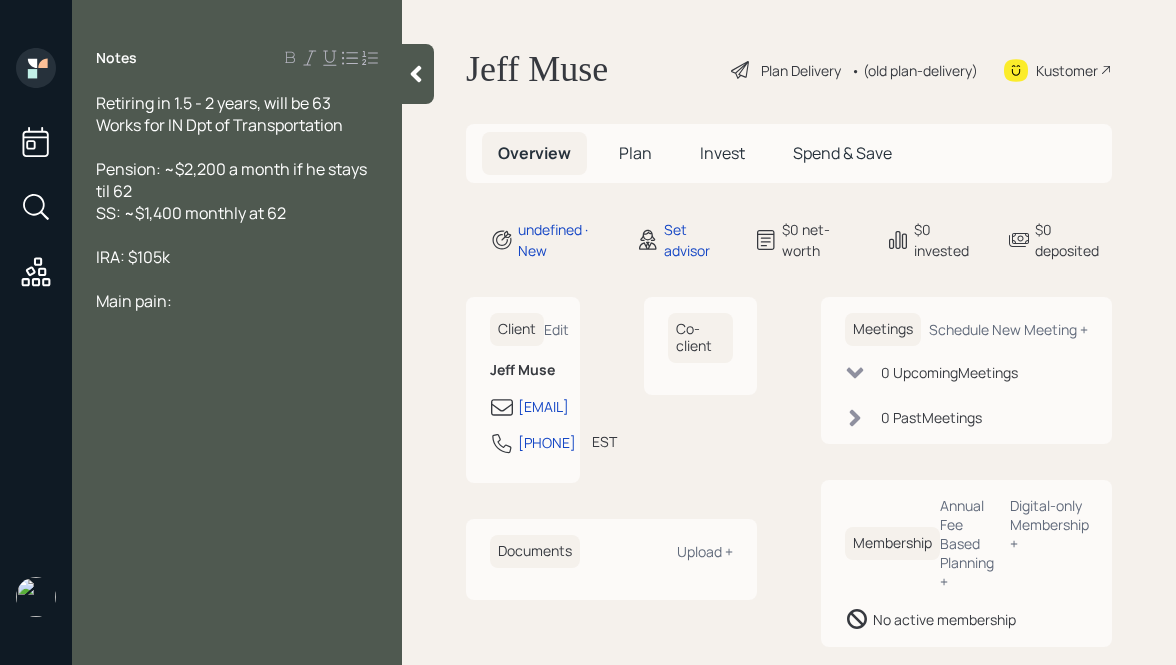 click on "IRA: $105k" at bounding box center [213, 103] 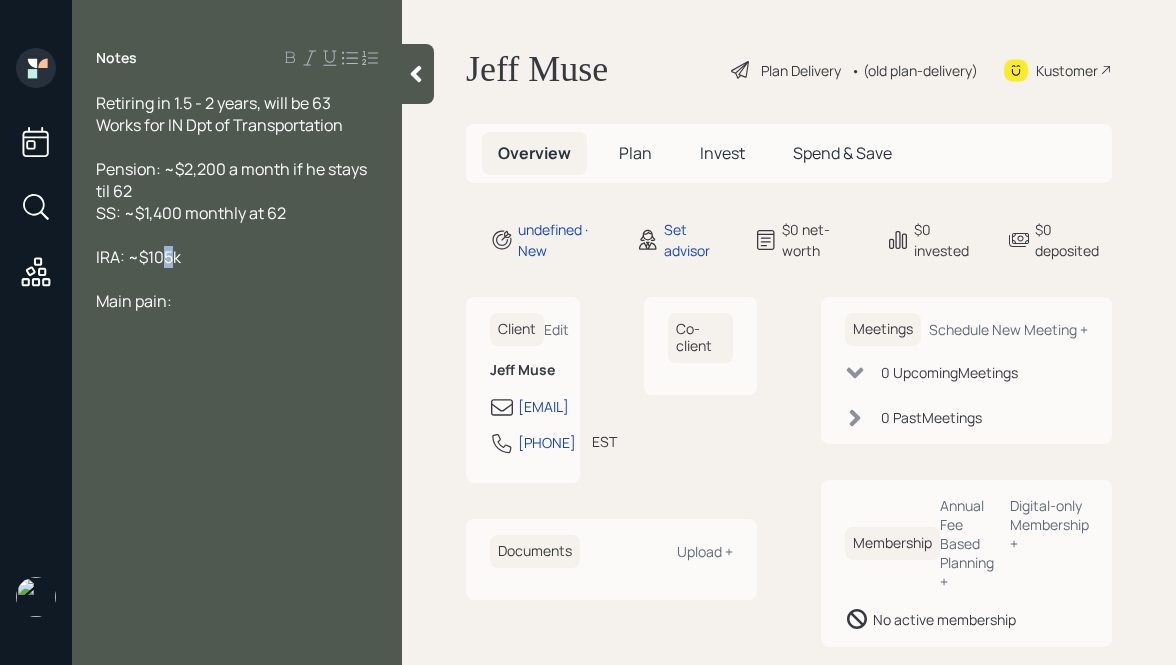 click on "IRA: ~$105k" at bounding box center (213, 103) 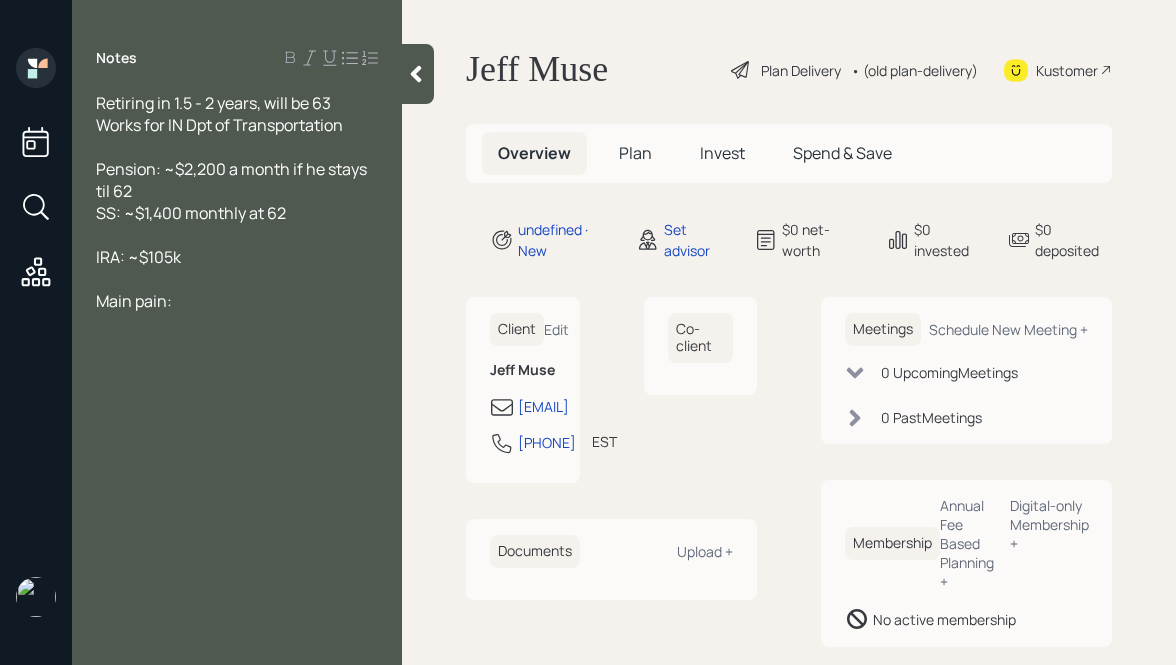 click on "IRA: ~$105k" at bounding box center [237, 103] 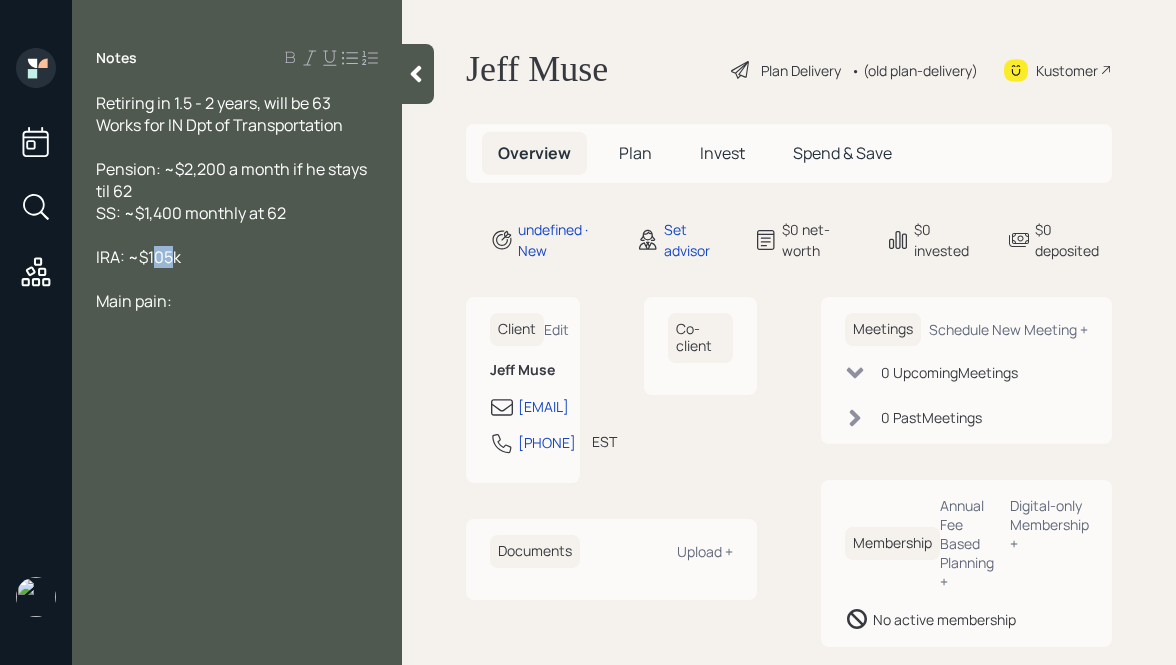 drag, startPoint x: 173, startPoint y: 254, endPoint x: 154, endPoint y: 257, distance: 19.235384 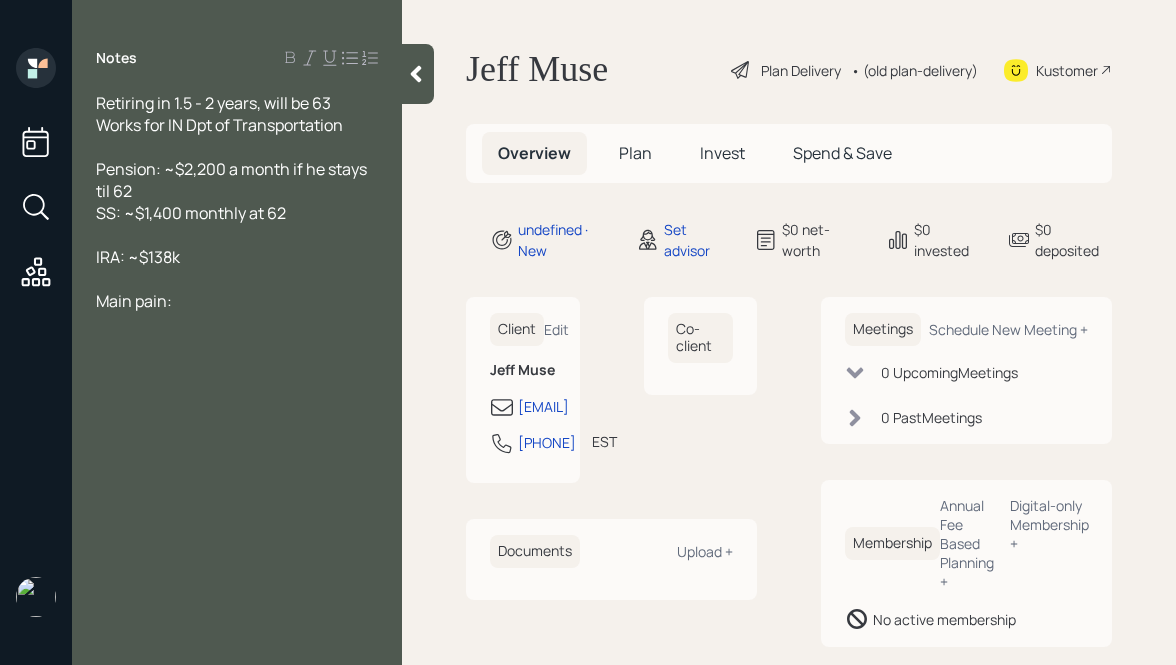 click on "IRA: ~$138k" at bounding box center (237, 103) 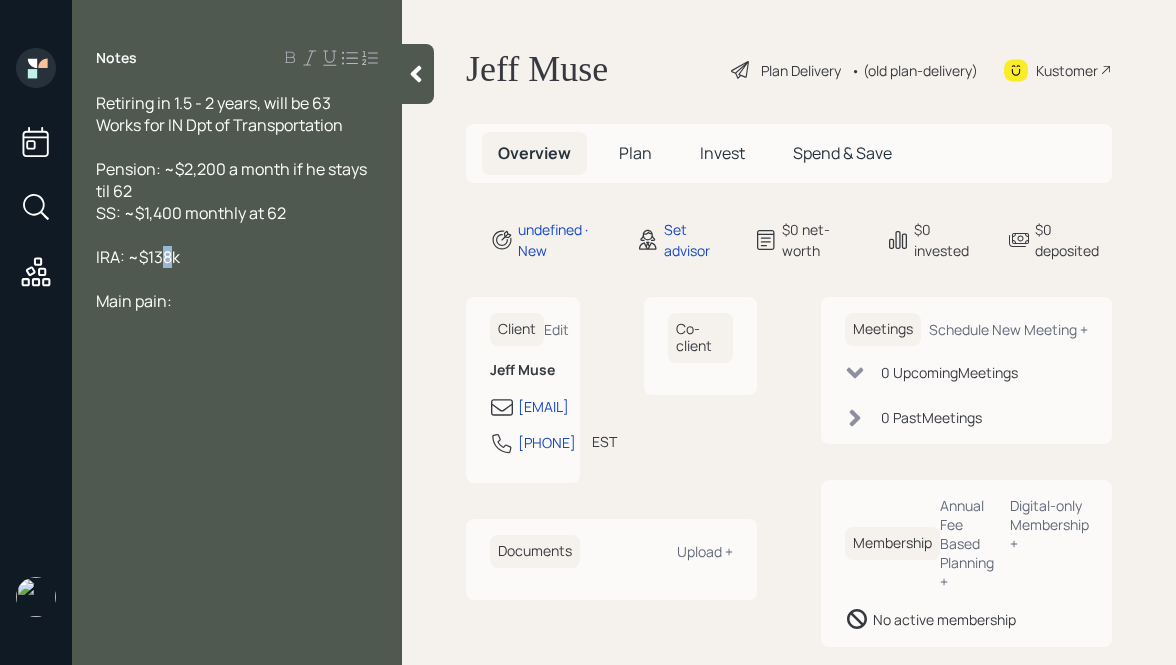 click on "IRA: ~$138k" at bounding box center (213, 103) 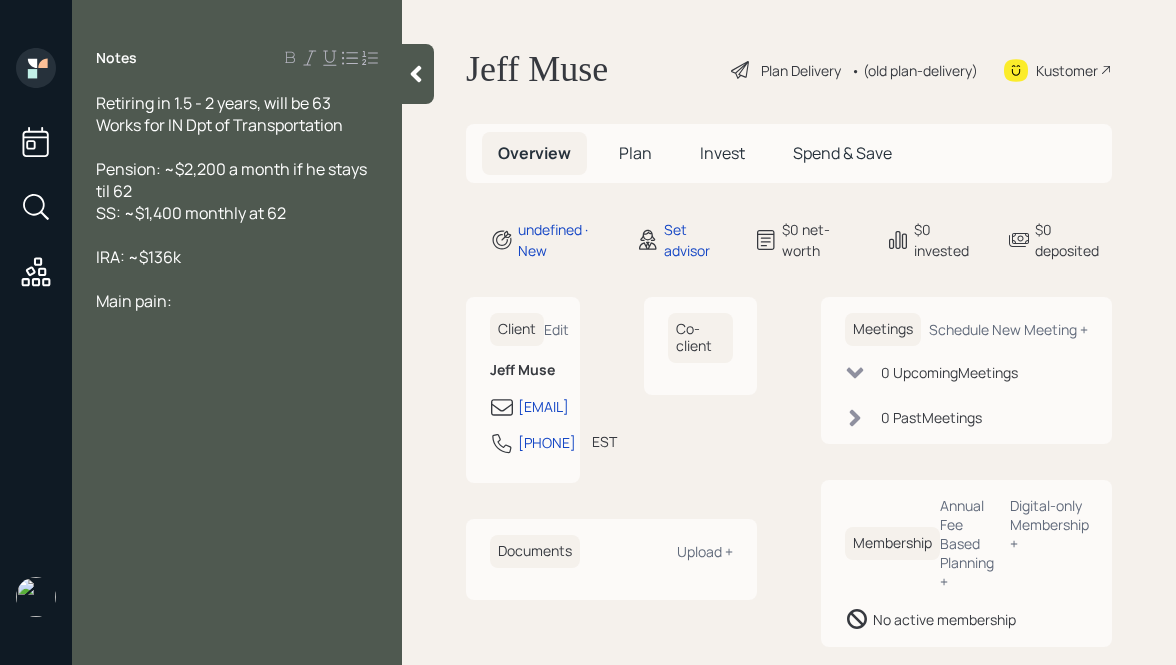 click on "IRA: ~$136k" at bounding box center (237, 103) 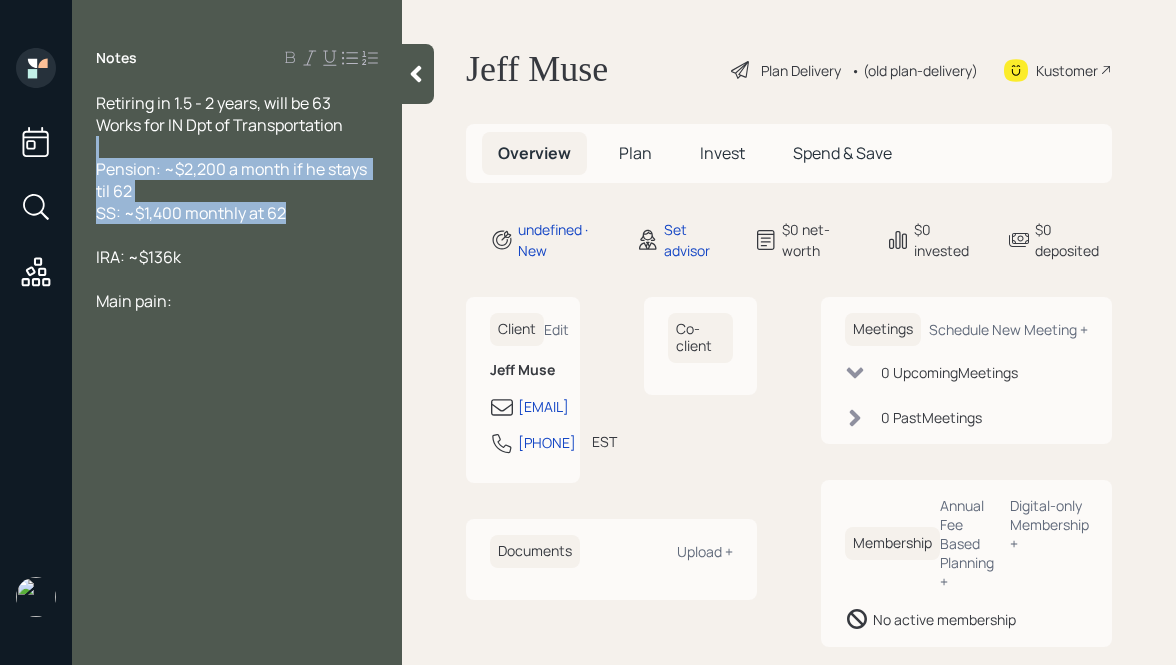 drag, startPoint x: 298, startPoint y: 212, endPoint x: 139, endPoint y: 143, distance: 173.32628 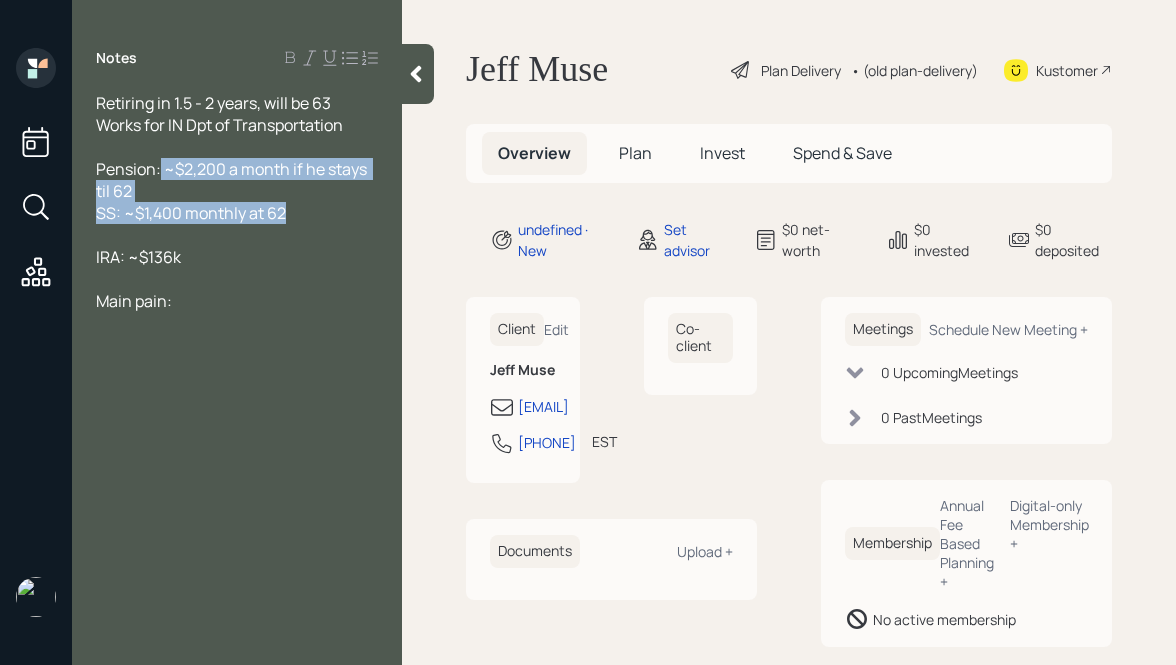 drag, startPoint x: 158, startPoint y: 170, endPoint x: 302, endPoint y: 228, distance: 155.24174 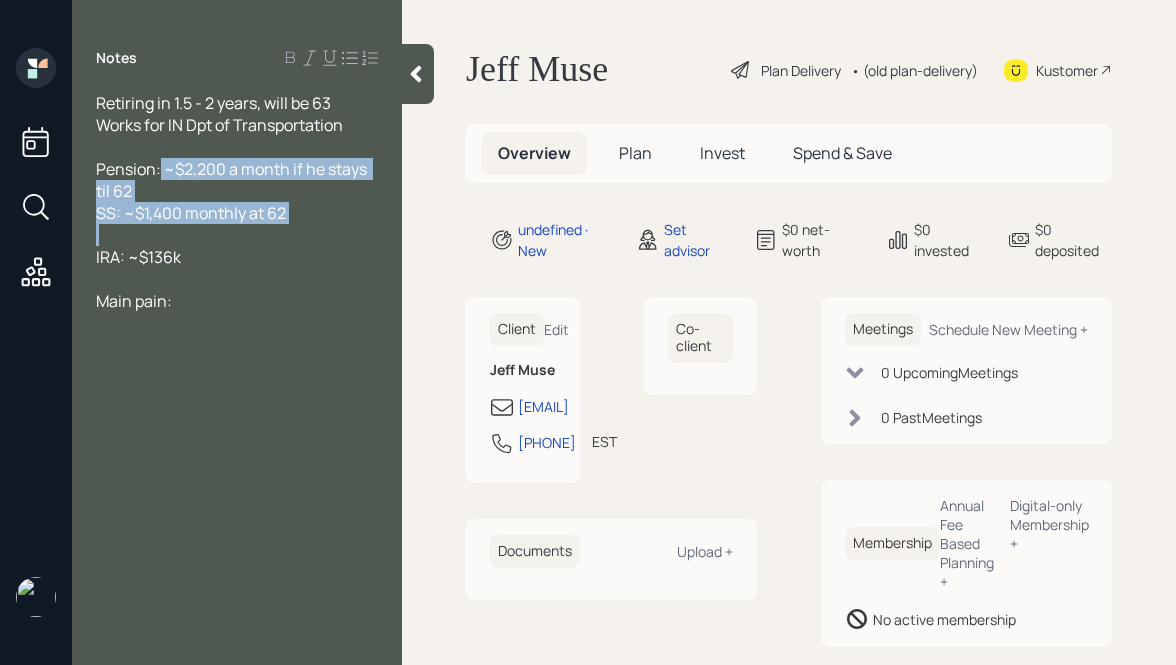 click at bounding box center (237, 103) 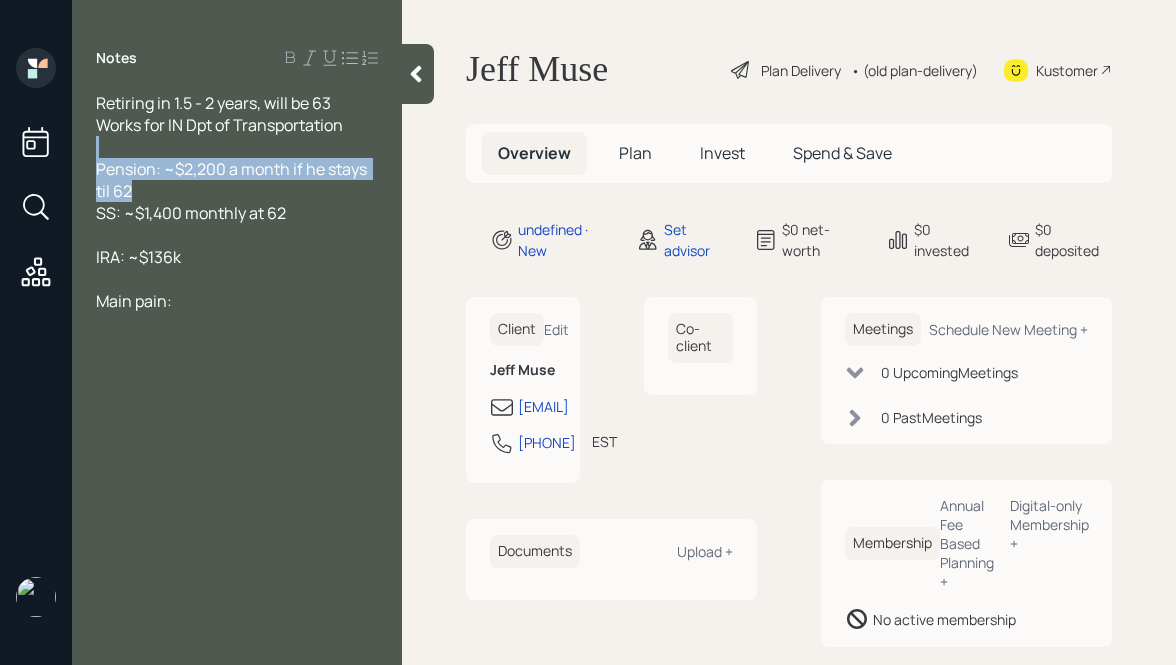 drag, startPoint x: 207, startPoint y: 187, endPoint x: 98, endPoint y: 153, distance: 114.17968 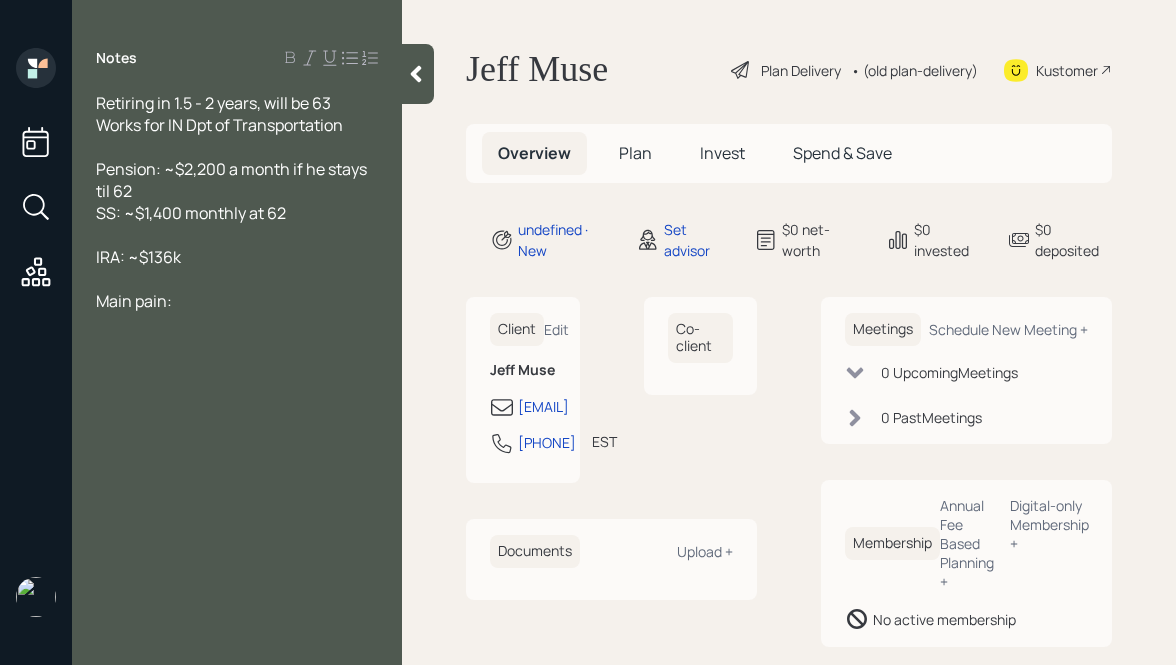 click on "SS: ~$1,400 monthly at 62" at bounding box center [237, 103] 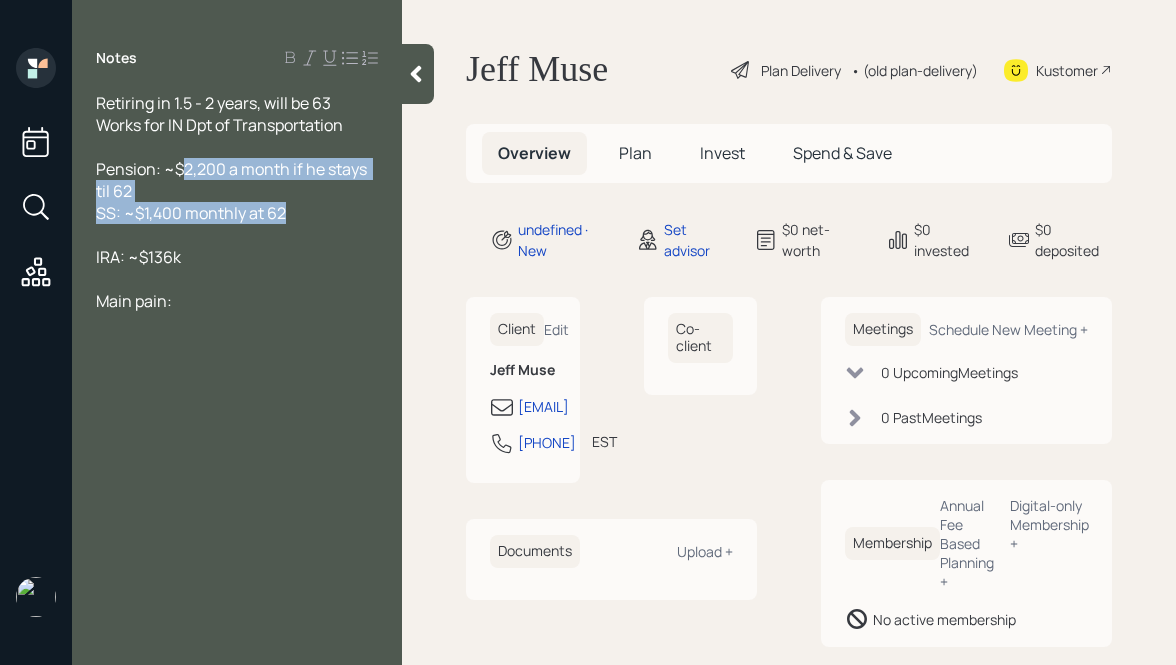drag, startPoint x: 301, startPoint y: 217, endPoint x: 173, endPoint y: 156, distance: 141.7921 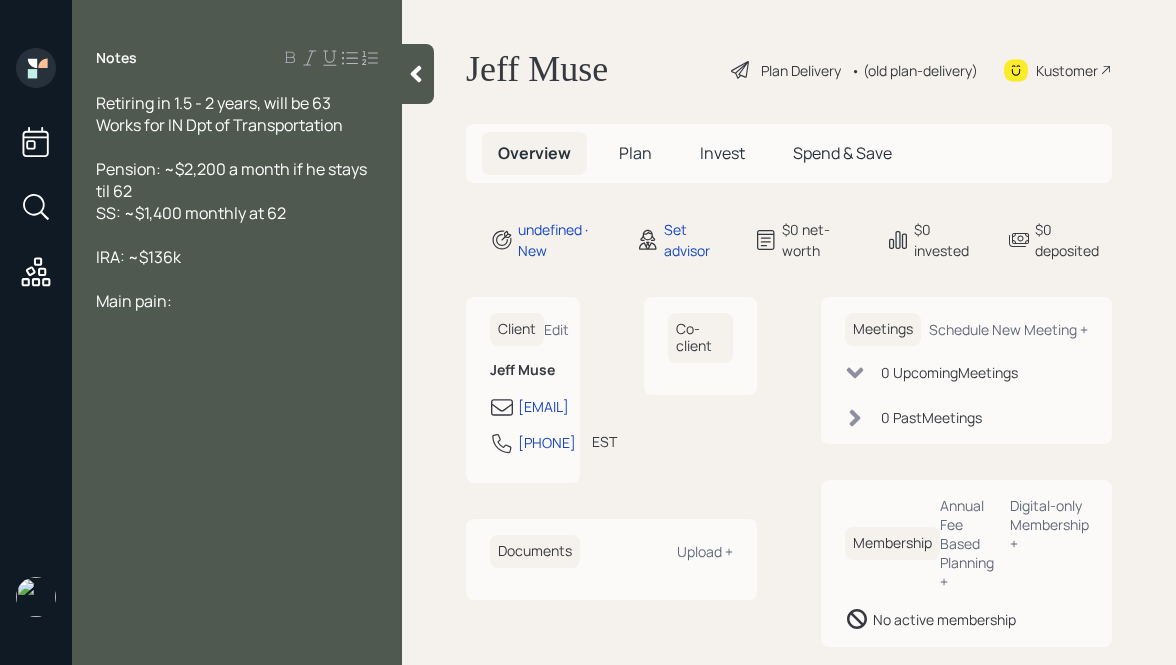 click at bounding box center [237, 103] 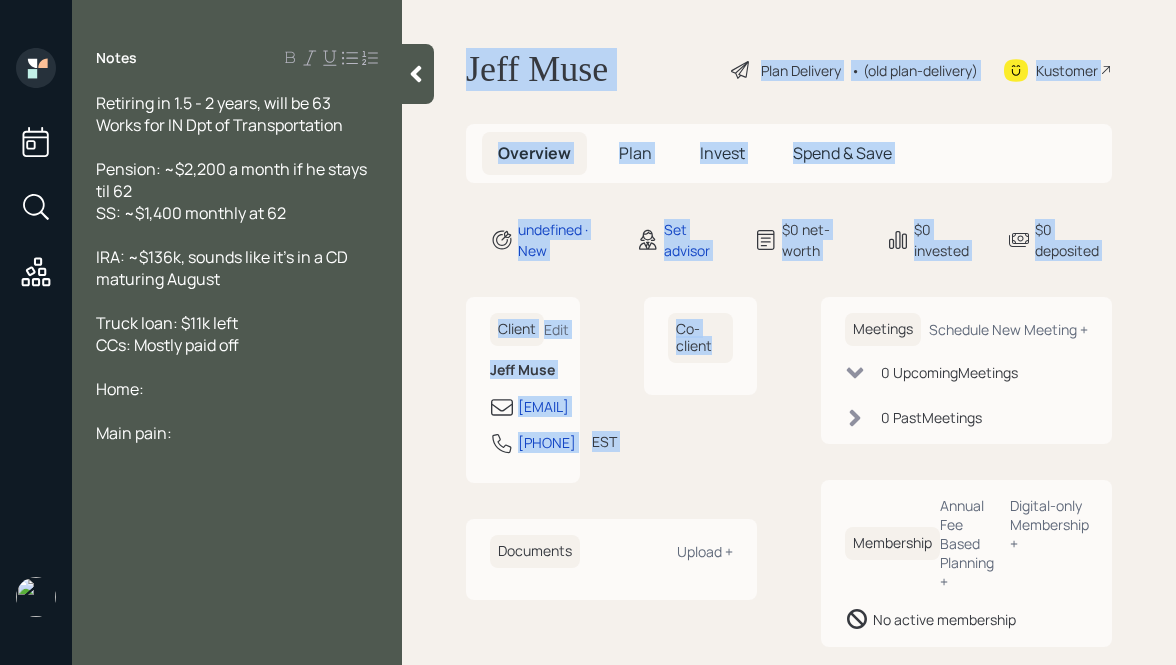 drag, startPoint x: 462, startPoint y: 61, endPoint x: 751, endPoint y: 398, distance: 443.94818 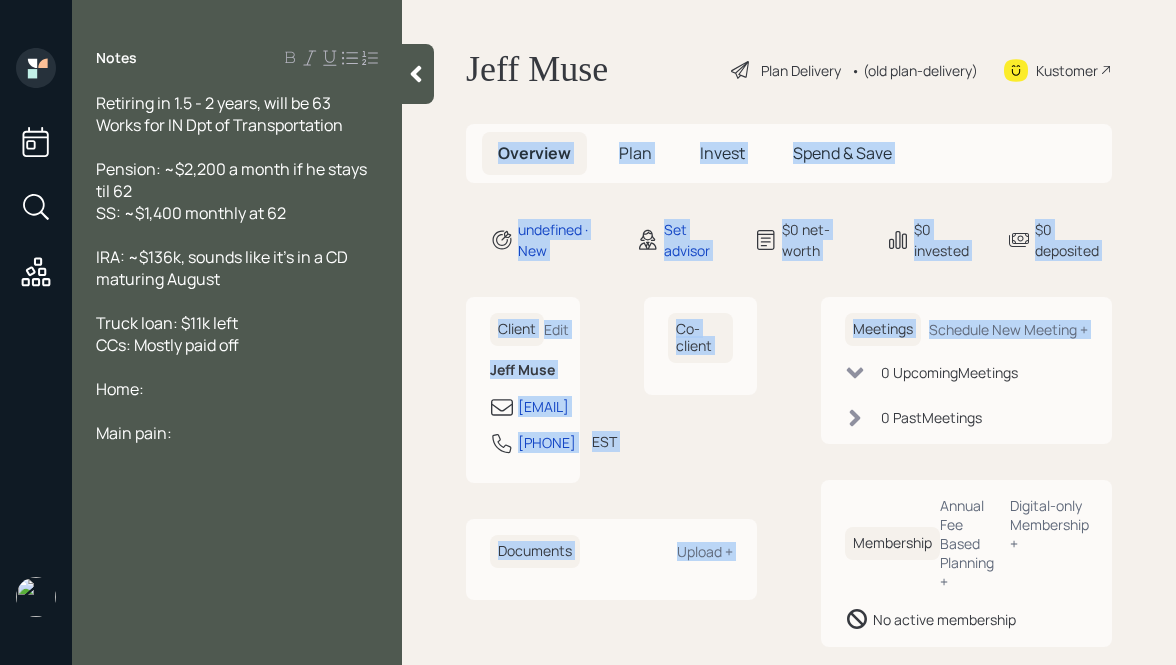 drag, startPoint x: 796, startPoint y: 393, endPoint x: 497, endPoint y: 103, distance: 416.53452 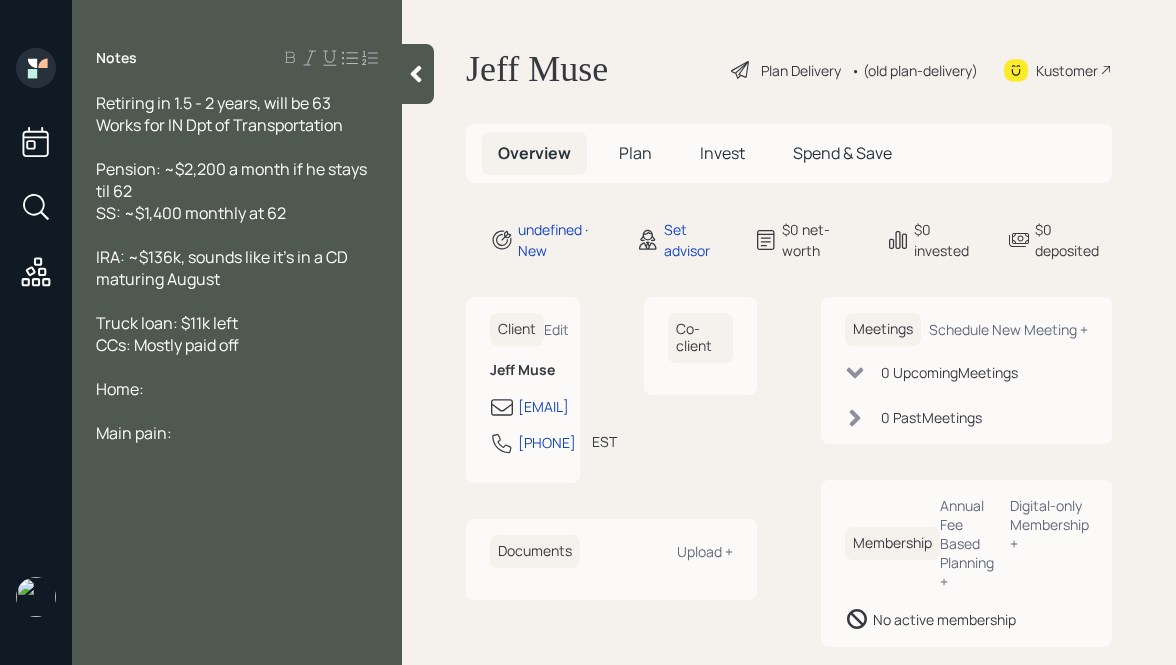 click on "Jeff Muse" at bounding box center (537, 70) 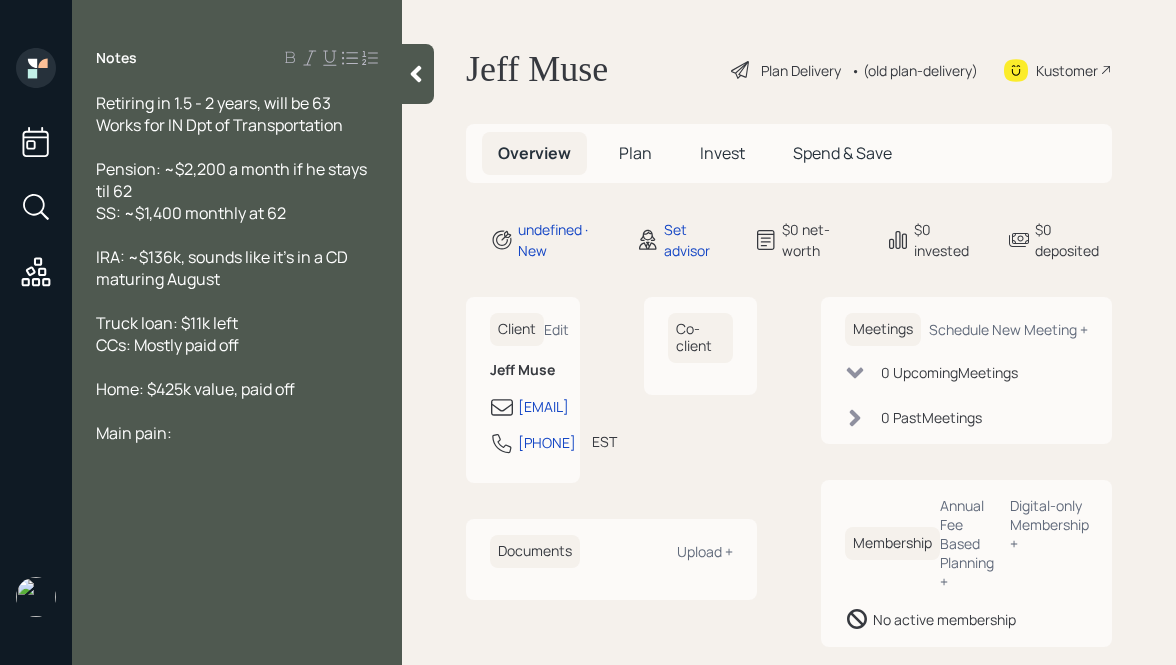 click at bounding box center (416, 74) 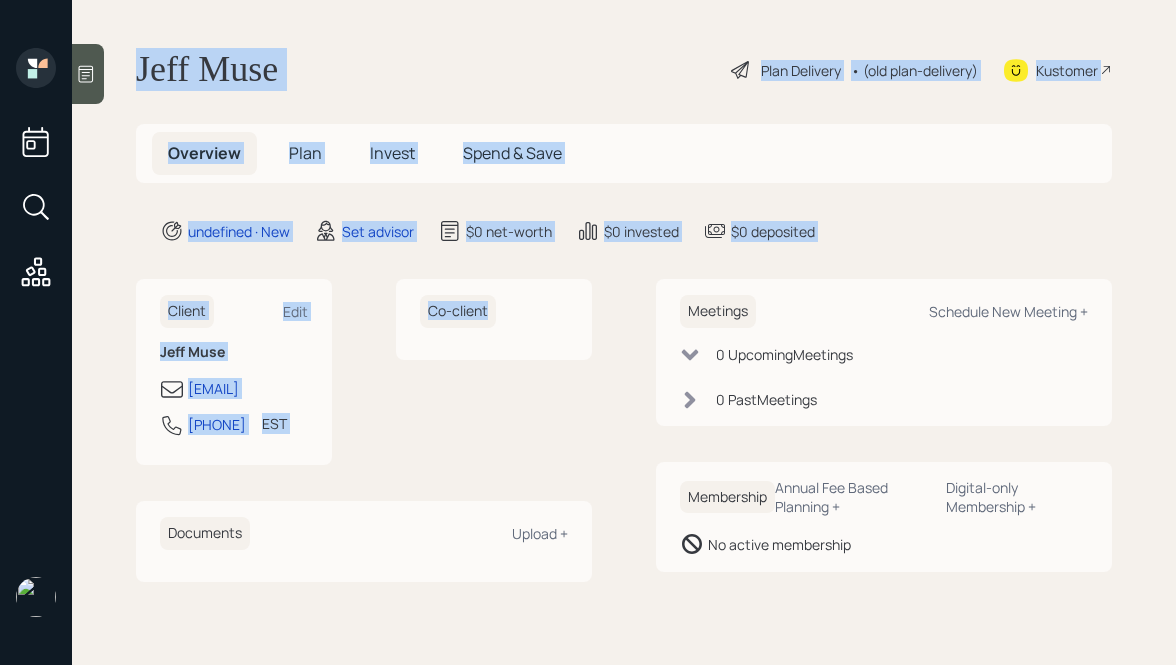 drag, startPoint x: 129, startPoint y: 60, endPoint x: 570, endPoint y: 456, distance: 592.7031 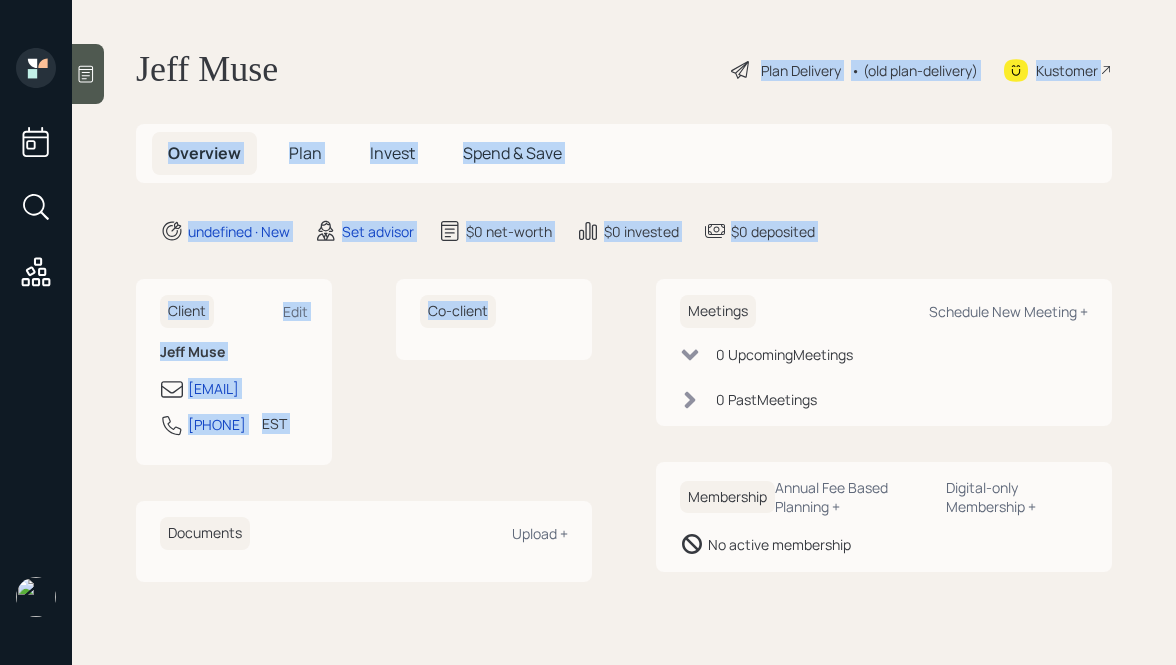 drag, startPoint x: 578, startPoint y: 355, endPoint x: 243, endPoint y: 2, distance: 486.65594 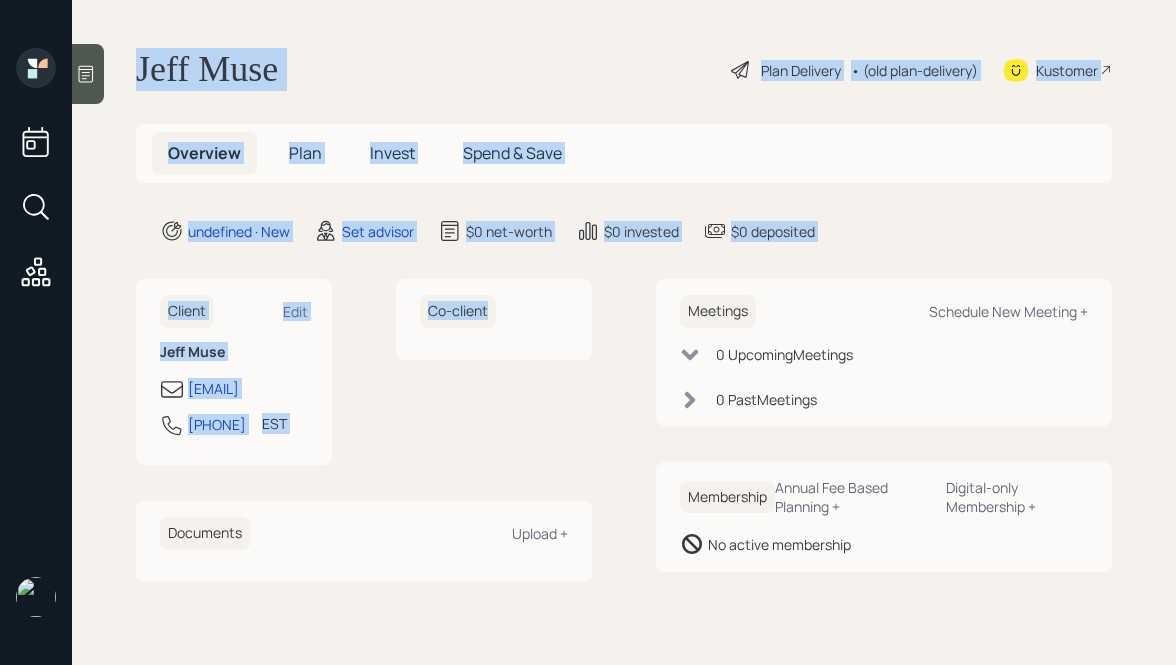 click on "Jeff [LAST] Plan Delivery • (old plan-delivery) Kustomer Overview Plan Invest Spend & Save undefined ·
New Set advisor $0 net-worth $0 invested $0 deposited Client Edit Jeff [LAST] [EMAIL] [PHONE] EST Currently 11:44 AM Co-client Documents Upload + Meetings Schedule New Meeting + 0   Upcoming  Meeting s 0   Past  Meeting s Membership Annual Fee Based Planning + Digital-only Membership + No active membership" at bounding box center (624, 332) 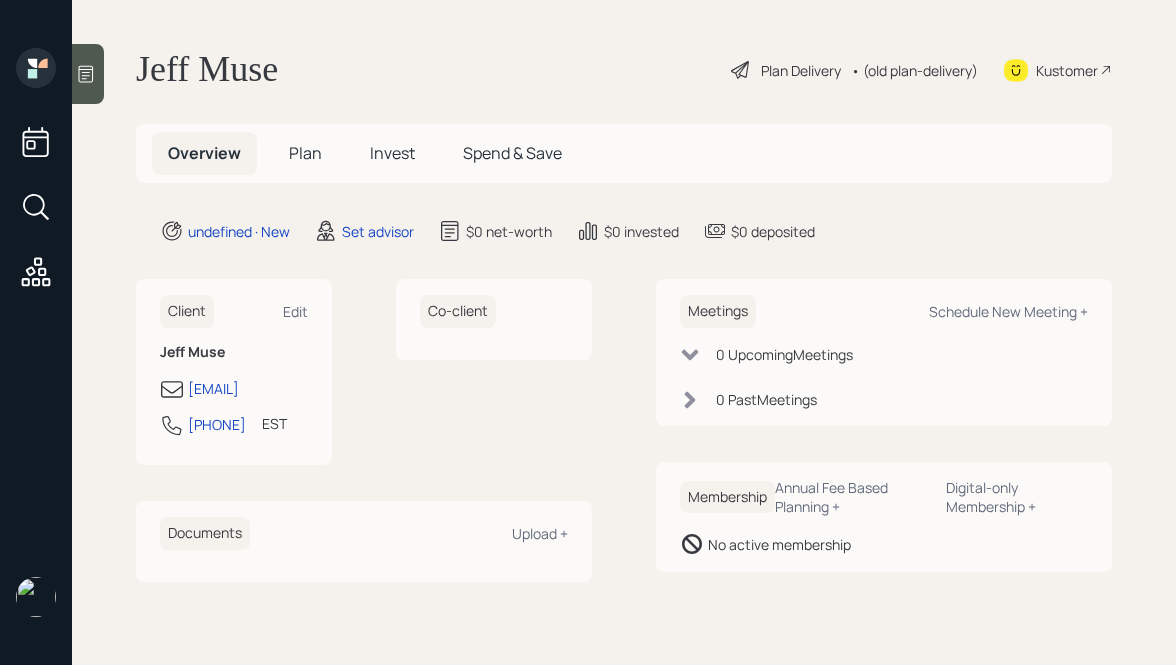 click at bounding box center (86, 74) 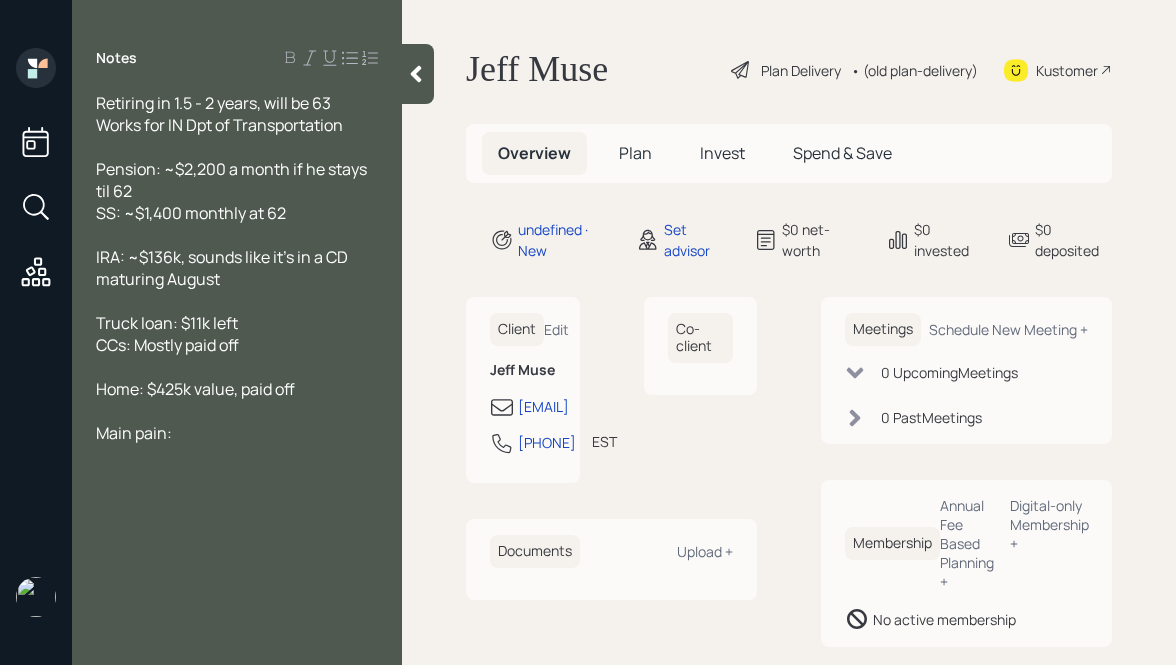 click at bounding box center [237, 114] 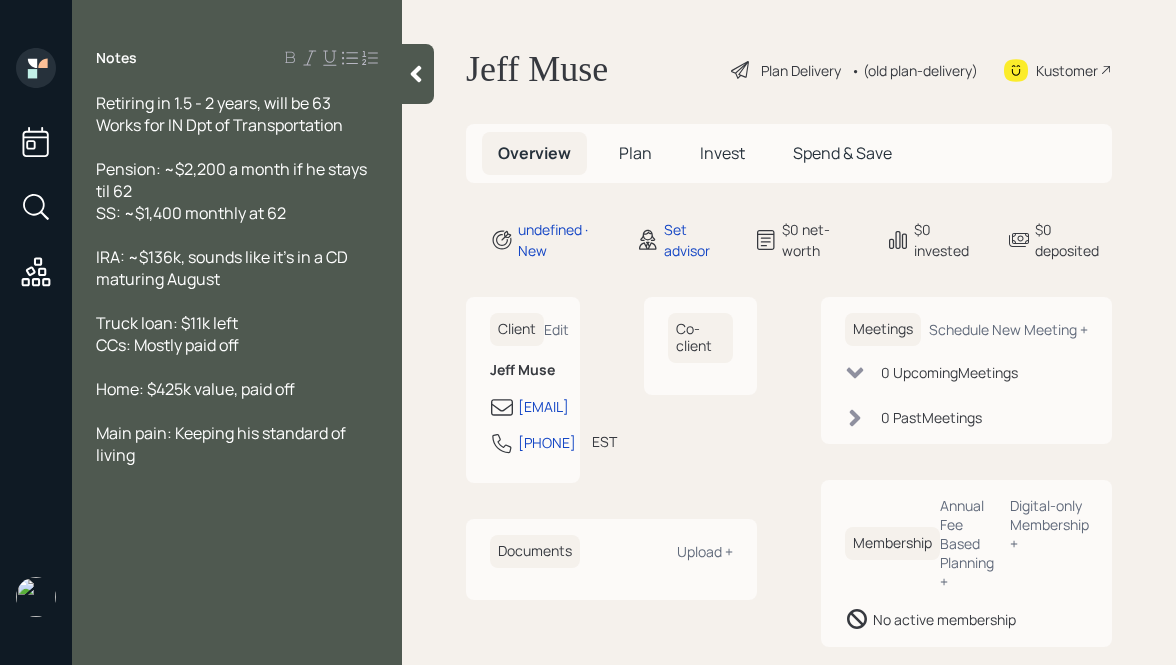 click on "Retiring in 1.5 - 2 years, will be 63
Works for IN Dpt of Transportation" at bounding box center [237, 114] 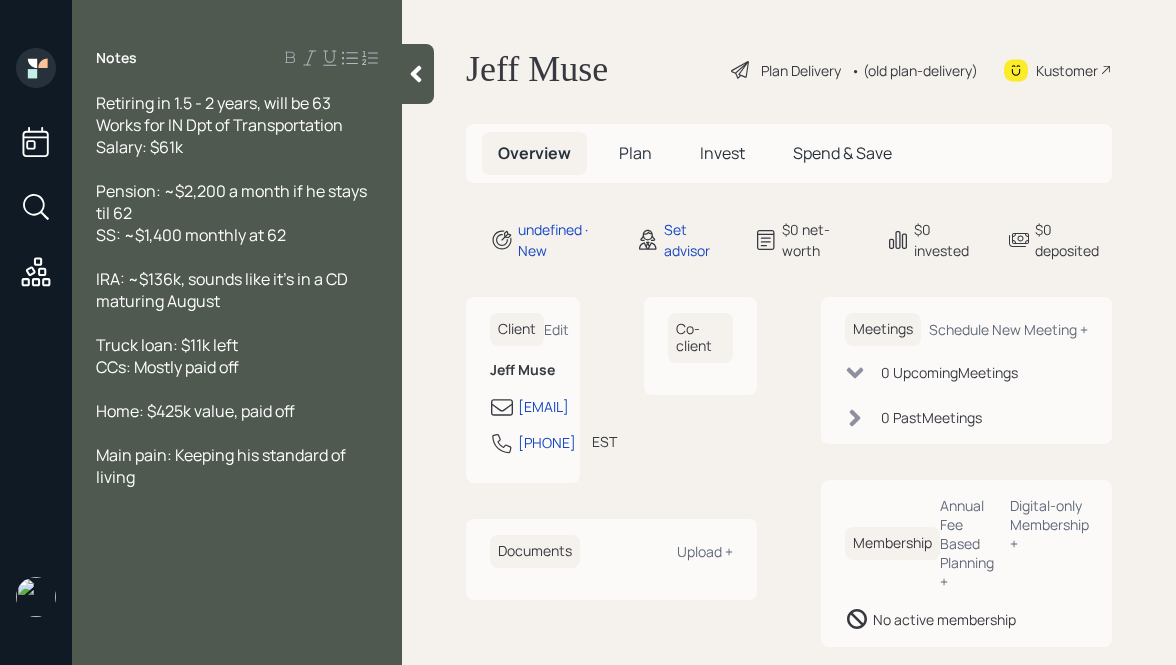 click on "Retiring in 1.5 - 2 years, will be 63
Works for IN Dpt of Transportation" at bounding box center [219, 114] 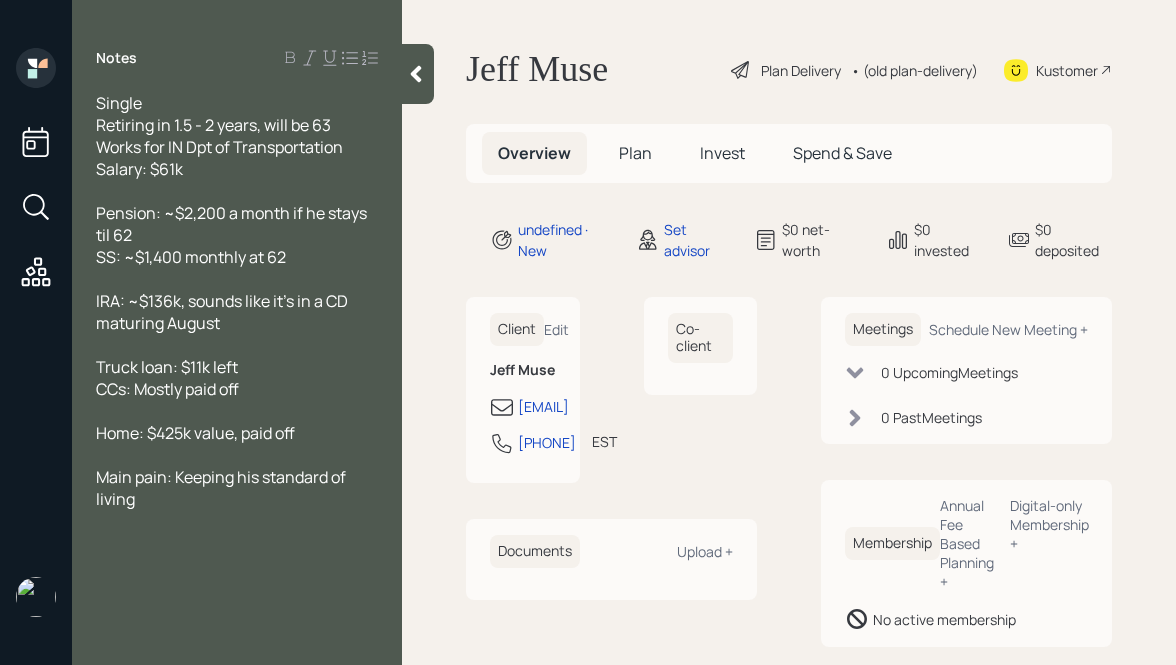 click at bounding box center (416, 74) 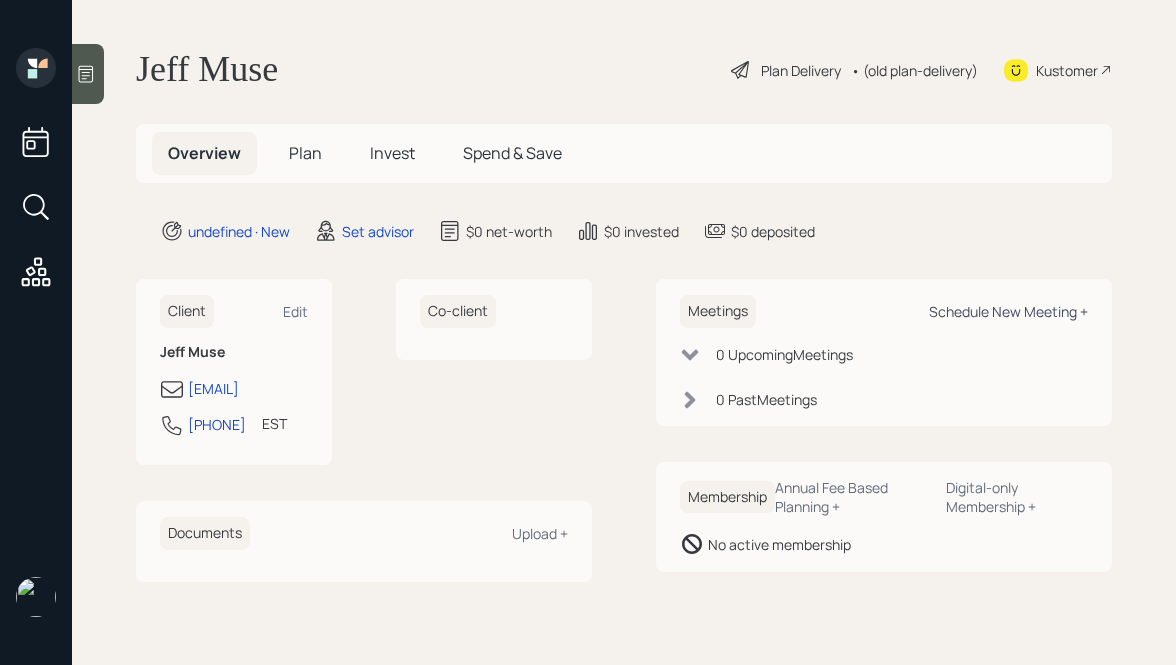 click on "Schedule New Meeting +" at bounding box center [295, 311] 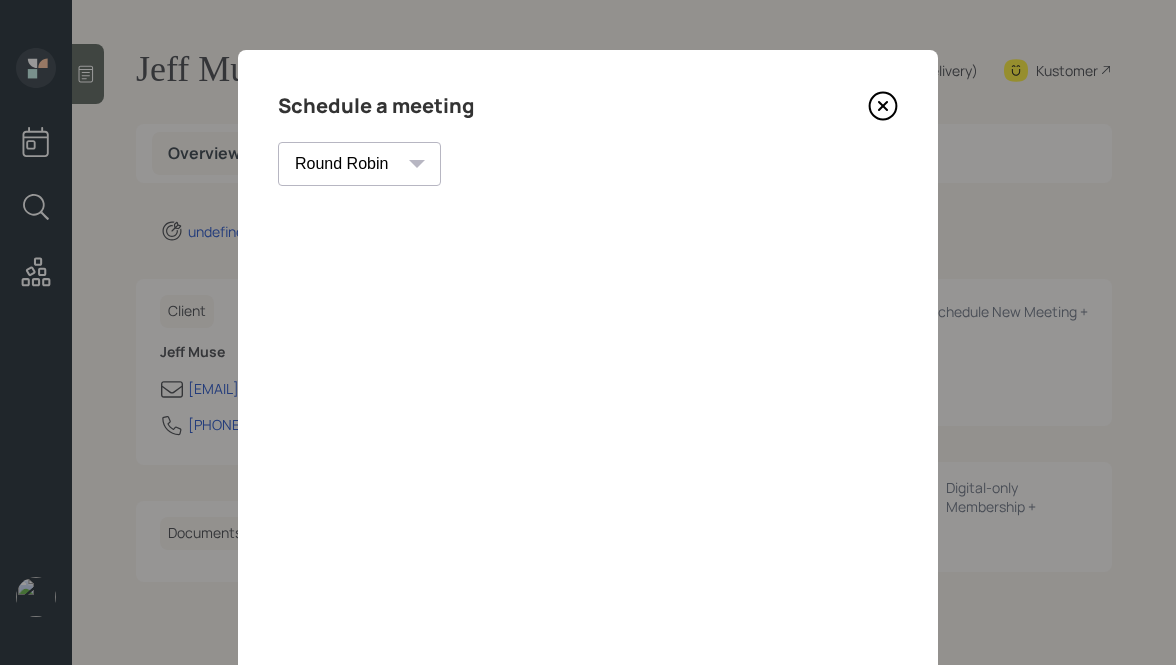 click at bounding box center (883, 106) 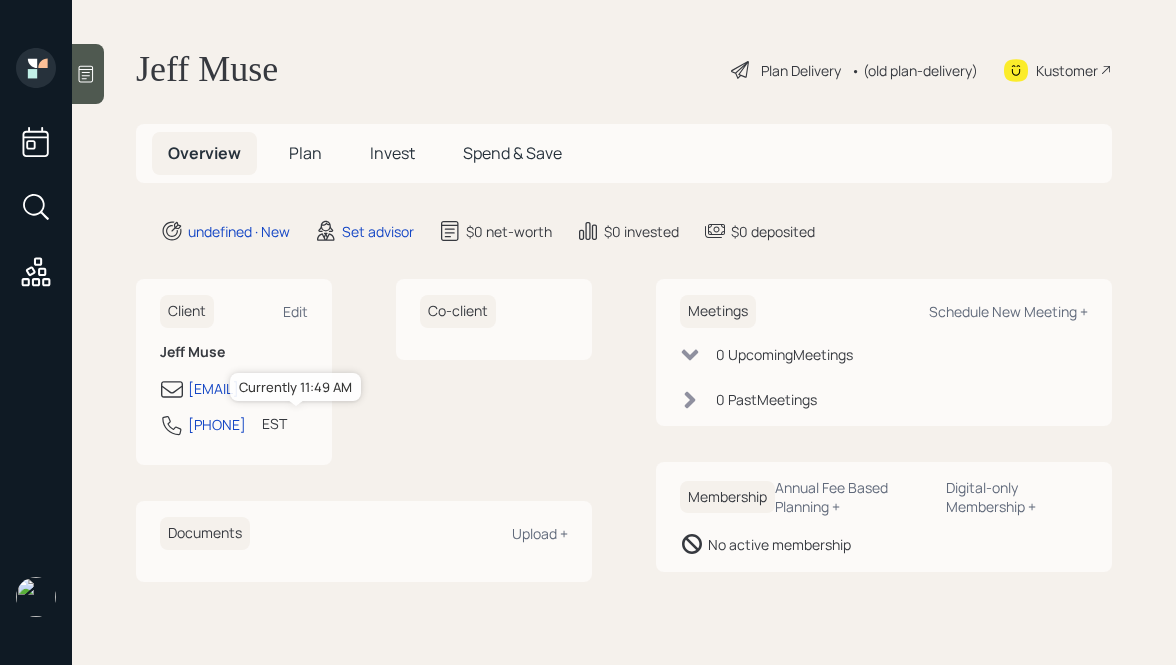 click on "EST" at bounding box center (274, 423) 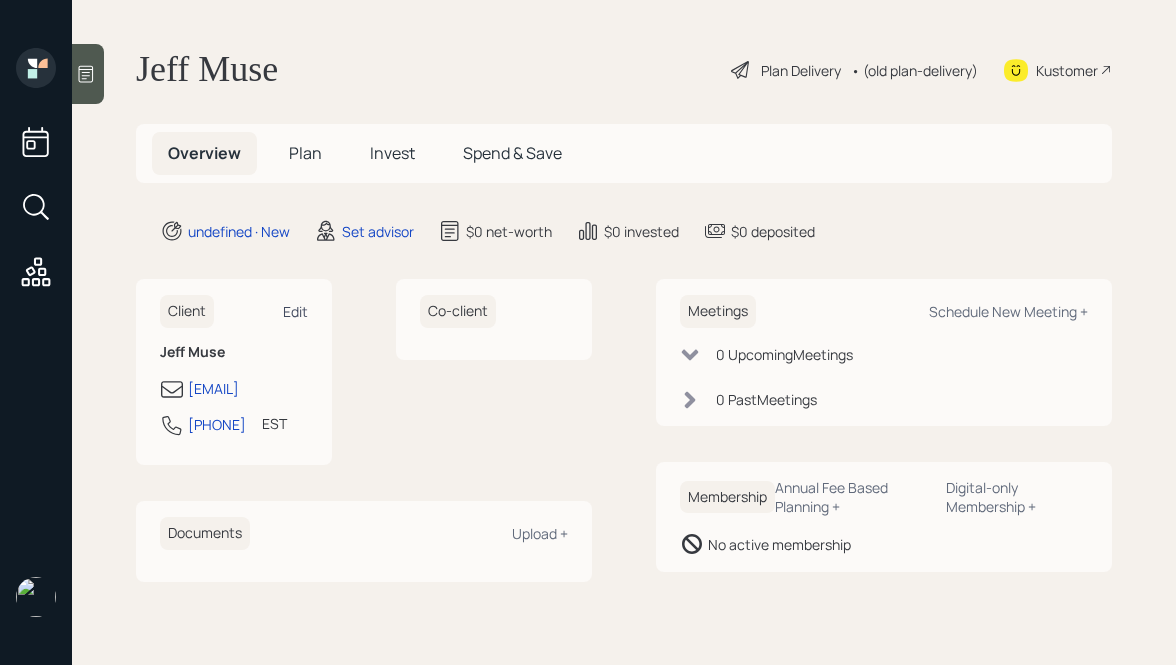 click on "Edit" at bounding box center [295, 311] 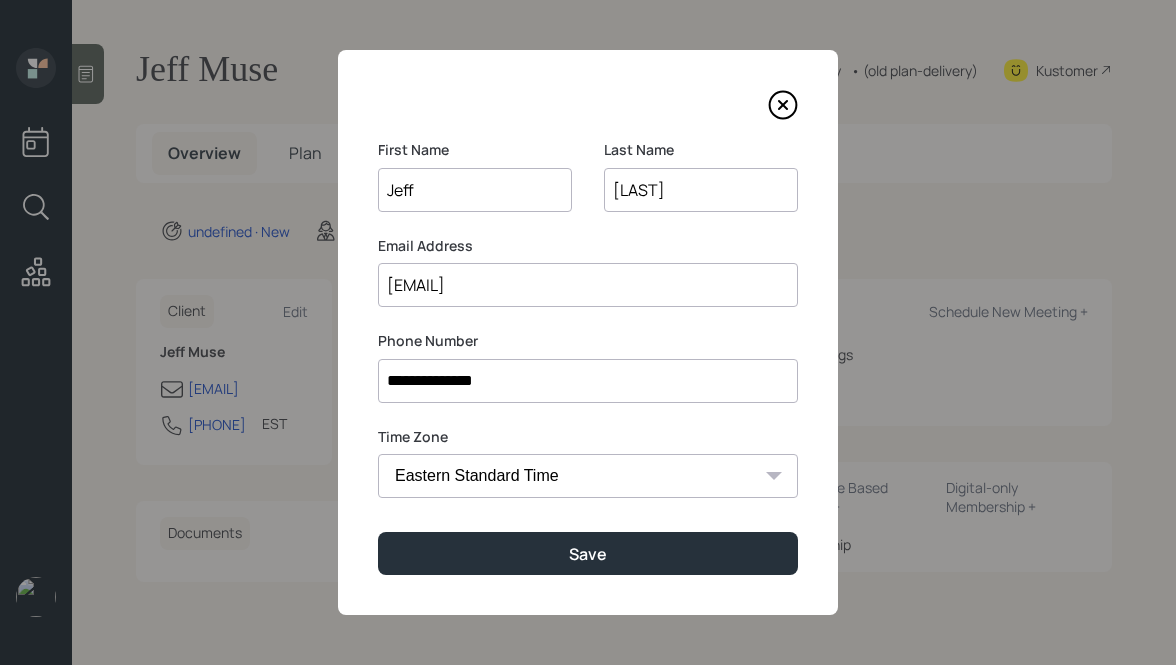 click on "Eastern Standard Time Central Standard Time Mountain Standard Time Pacific Standard Time Alaska Standard Time Hawaiian Standard Time" at bounding box center [588, 476] 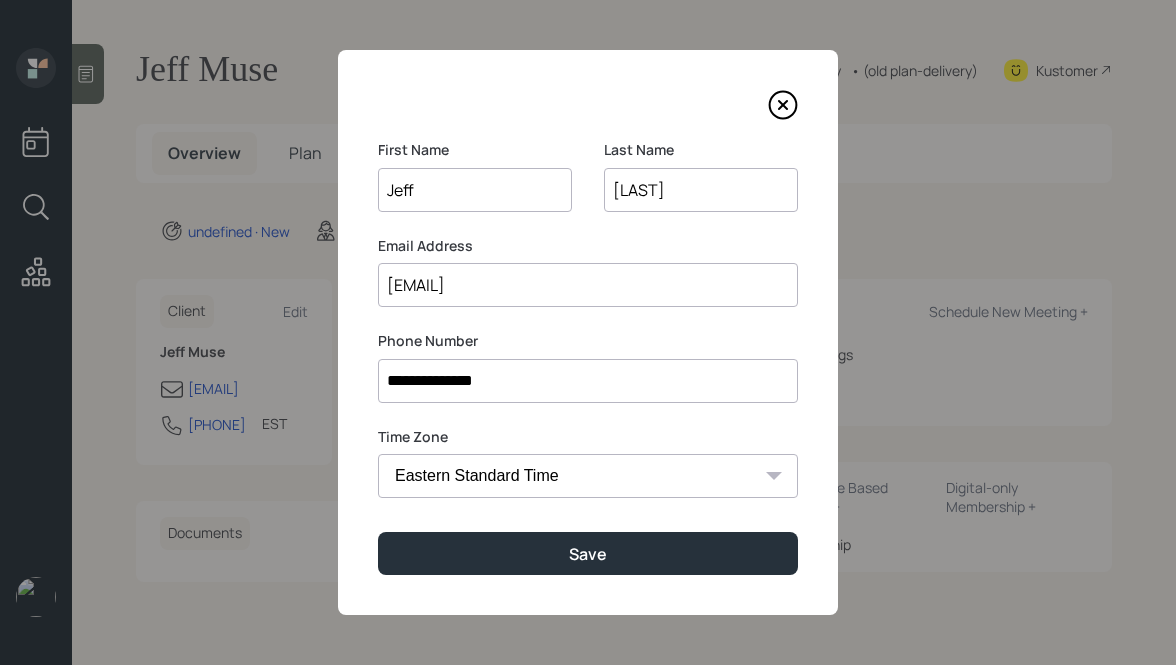 select on "America/Chicago" 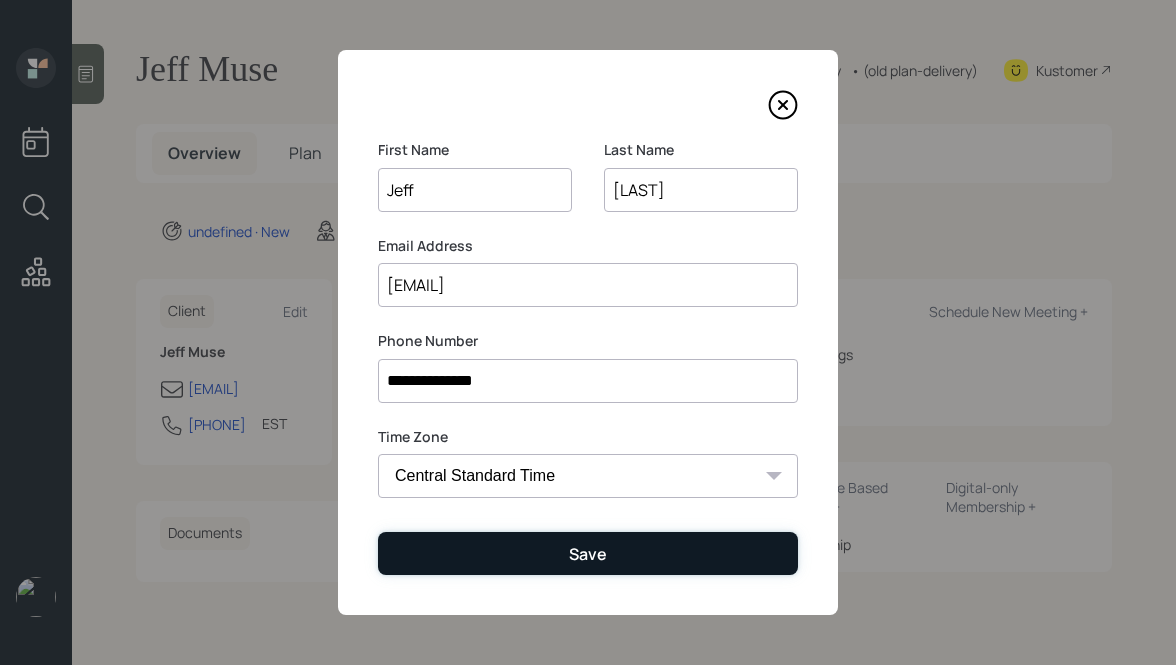 click on "Save" at bounding box center (588, 554) 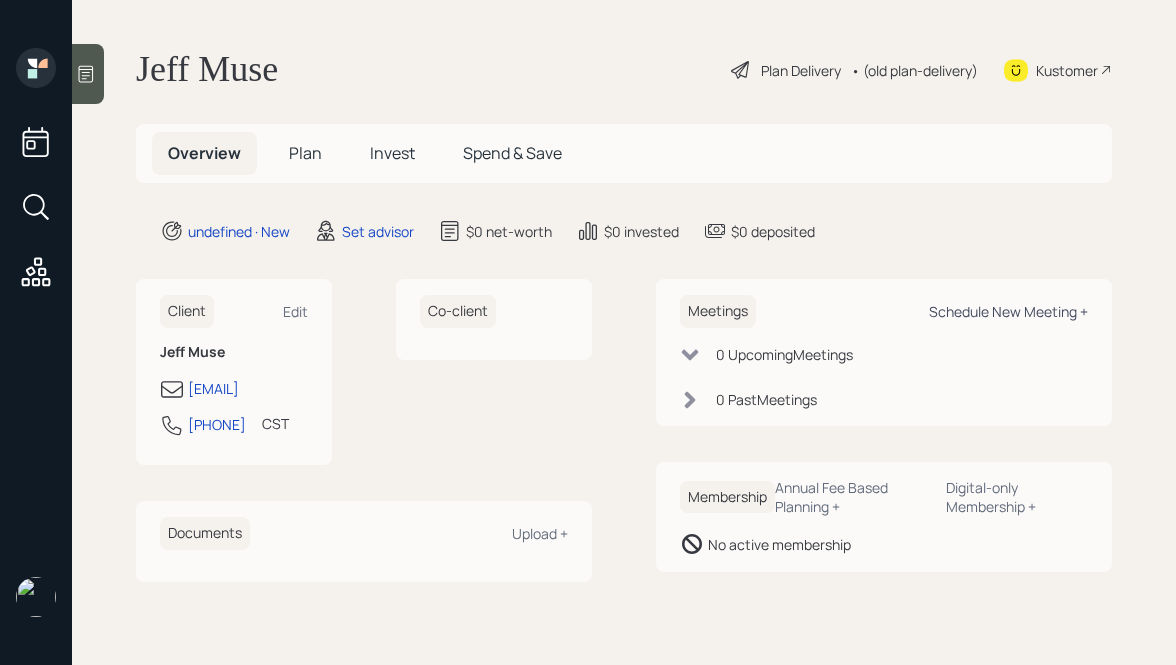click on "Schedule New Meeting +" at bounding box center [295, 311] 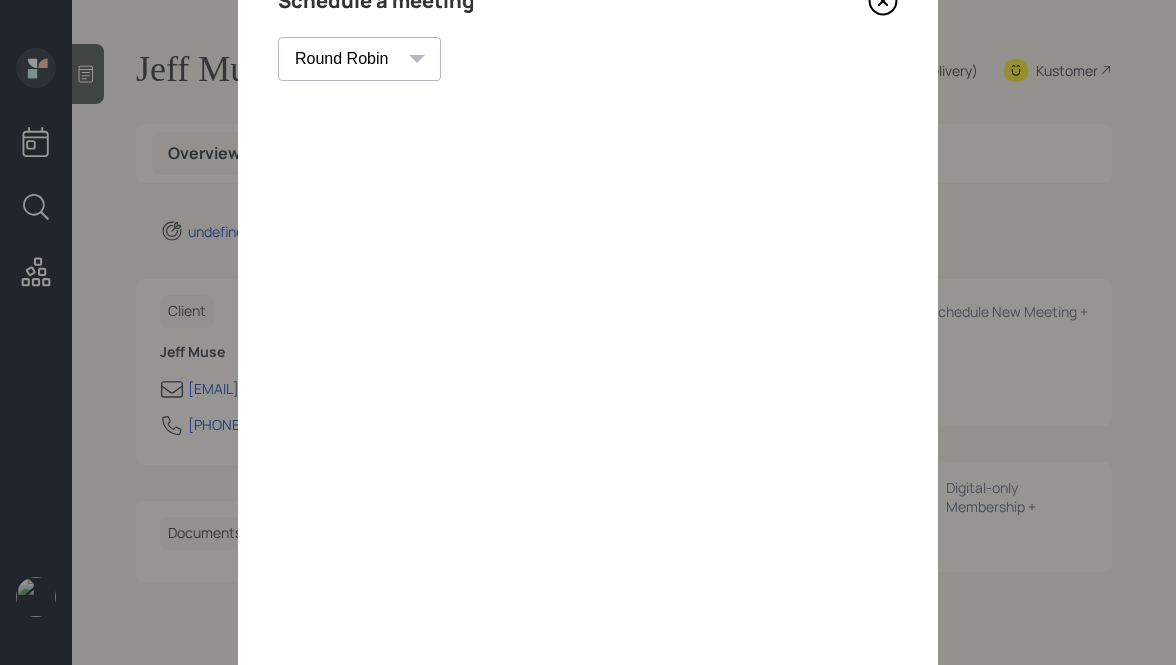 scroll, scrollTop: 0, scrollLeft: 0, axis: both 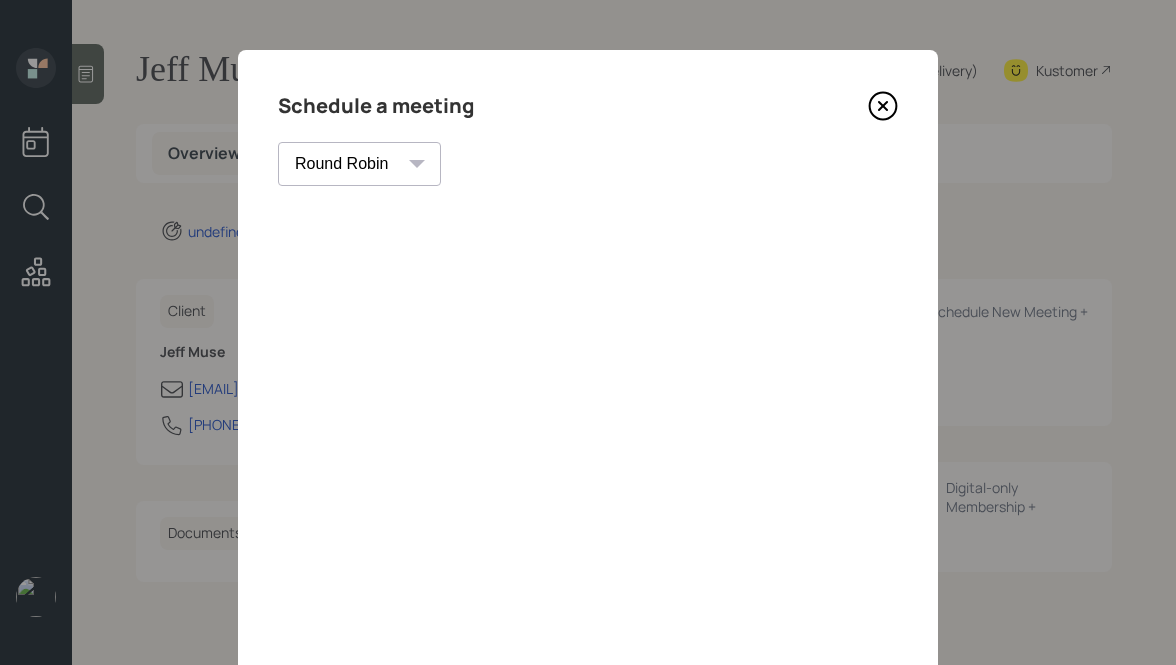 click at bounding box center [883, 106] 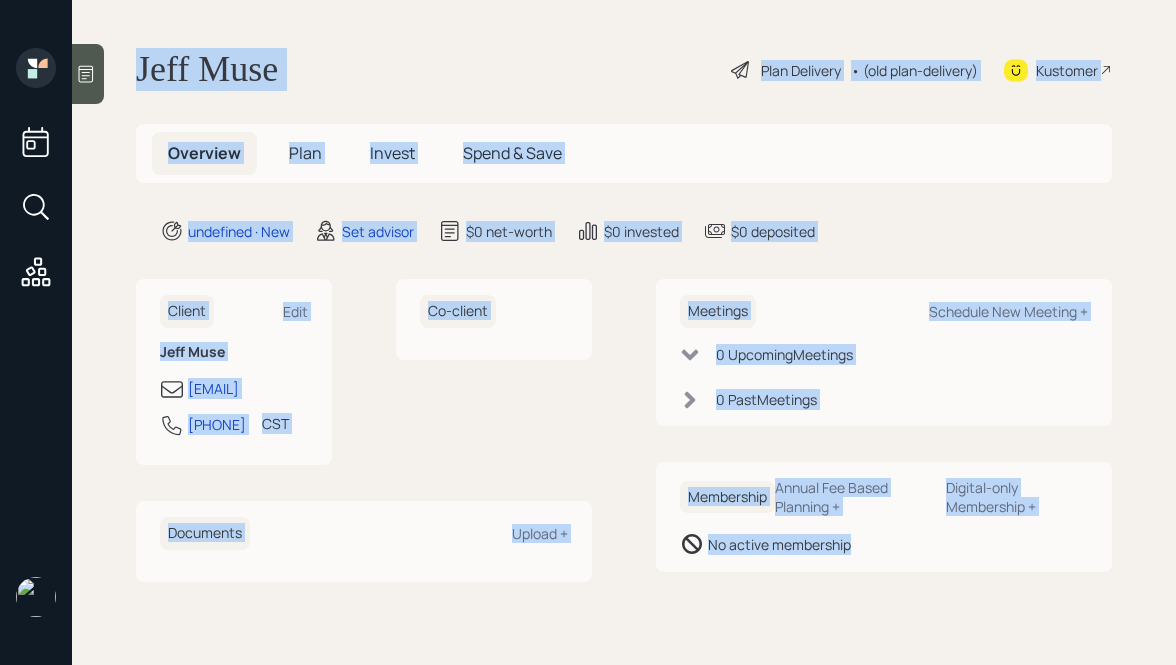drag, startPoint x: 136, startPoint y: 51, endPoint x: 864, endPoint y: 604, distance: 914.21716 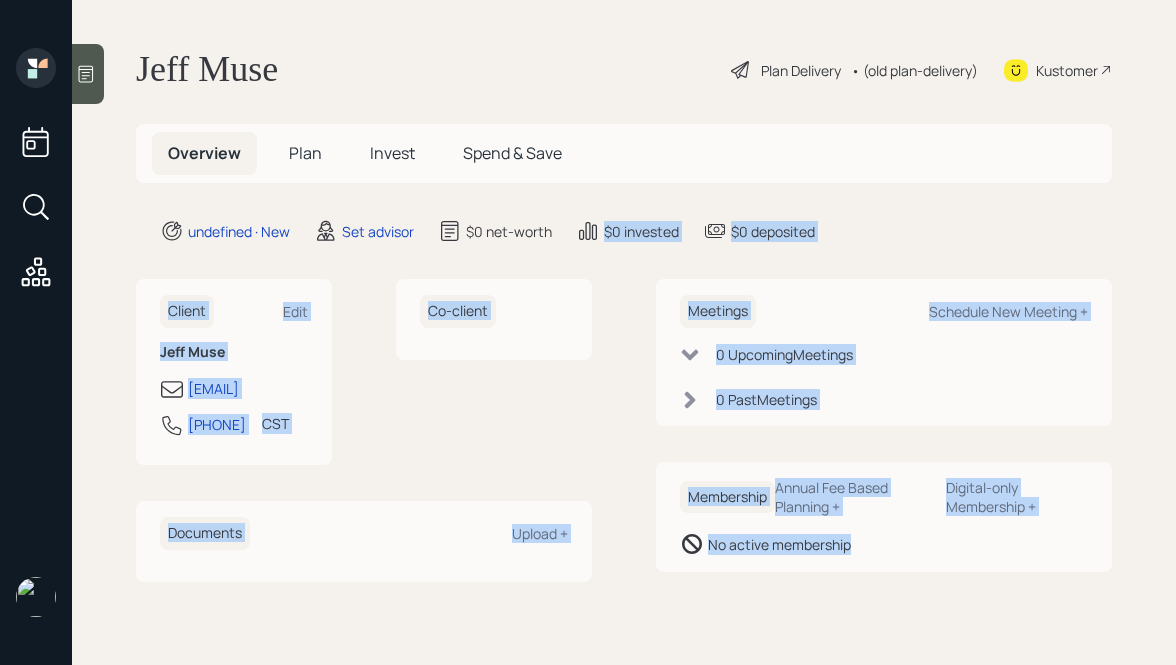 drag, startPoint x: 908, startPoint y: 603, endPoint x: 572, endPoint y: 185, distance: 536.3021 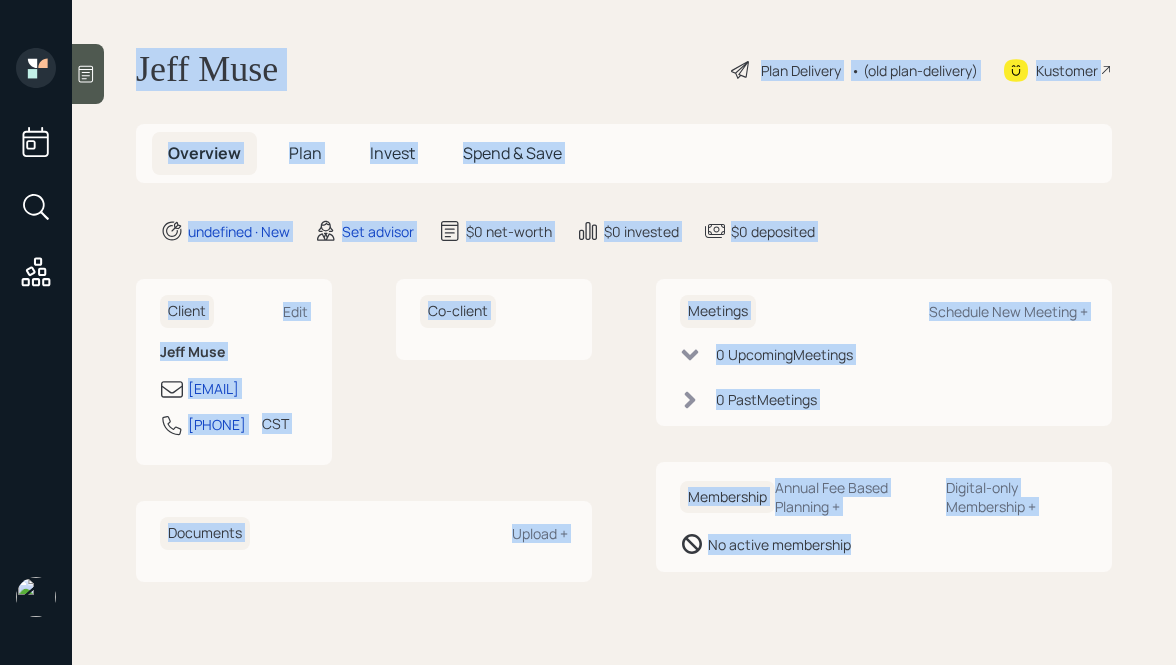 drag, startPoint x: 138, startPoint y: 62, endPoint x: 847, endPoint y: 589, distance: 883.4082 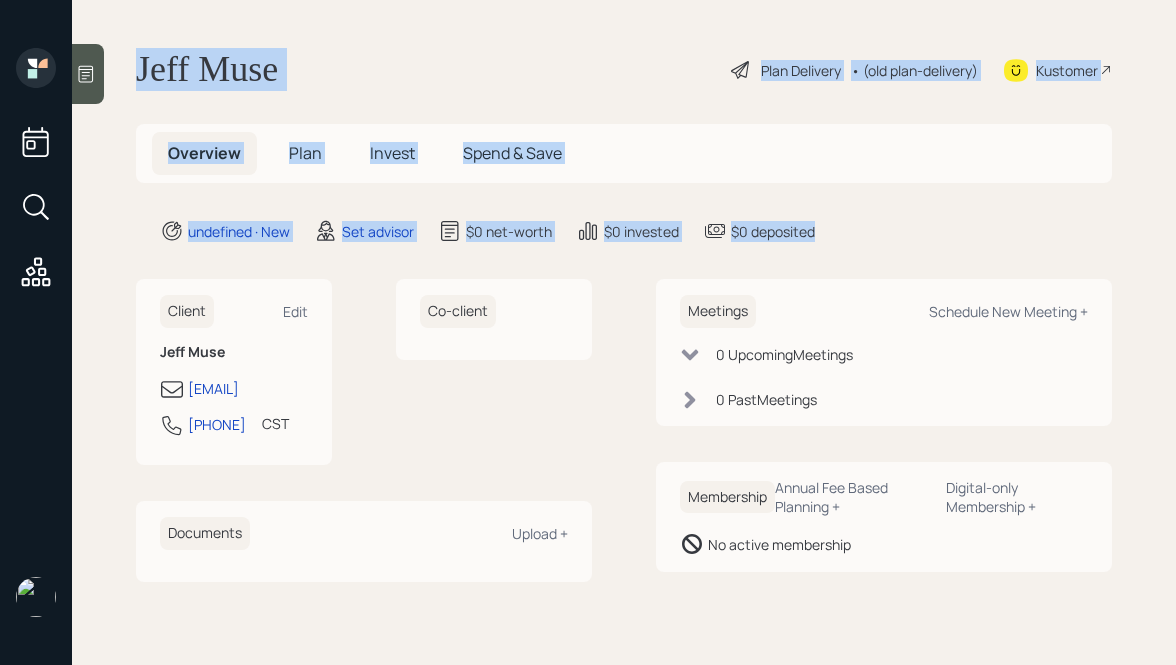 drag, startPoint x: 892, startPoint y: 230, endPoint x: 447, endPoint y: 39, distance: 484.2582 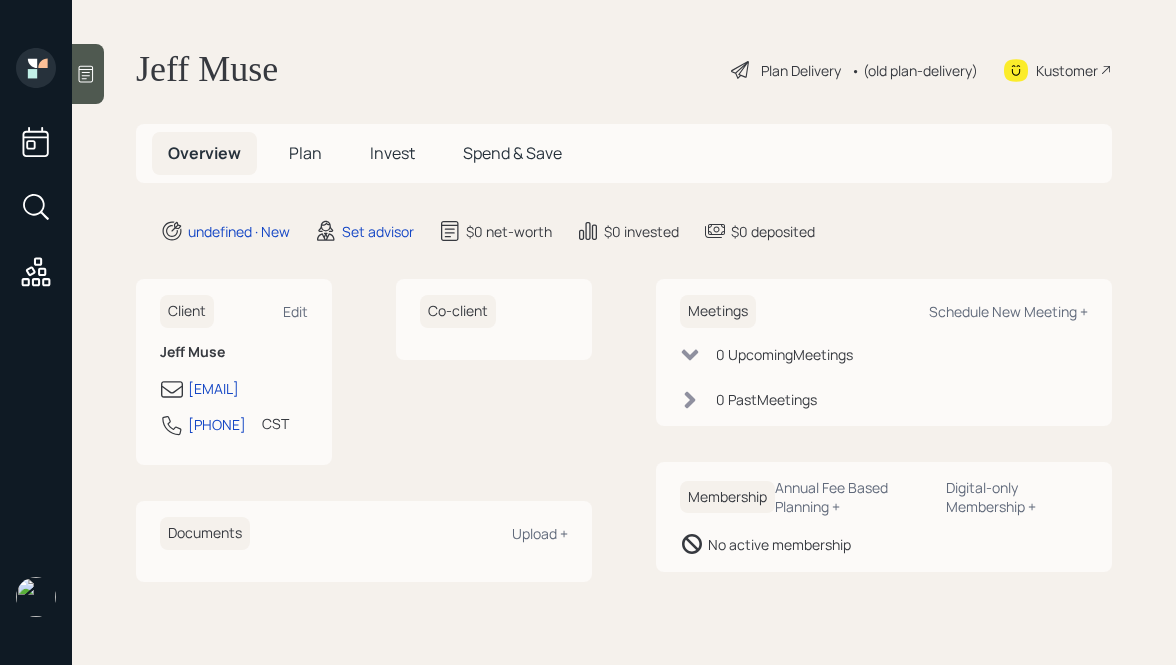 click at bounding box center [86, 74] 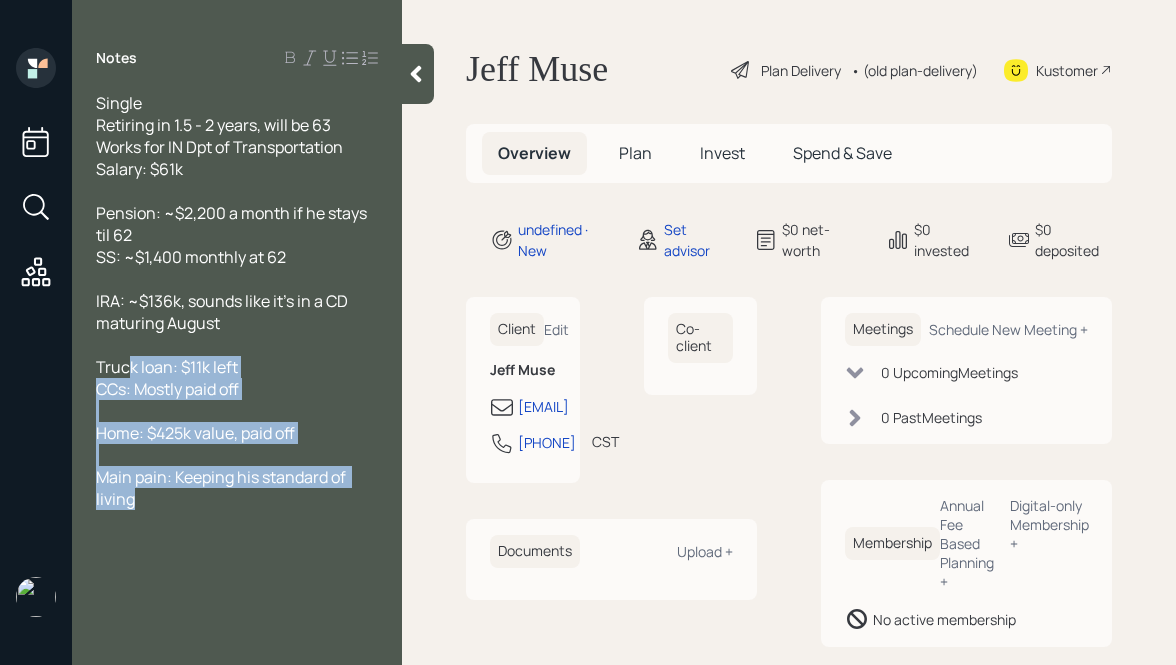 drag, startPoint x: 189, startPoint y: 497, endPoint x: 127, endPoint y: 357, distance: 153.11433 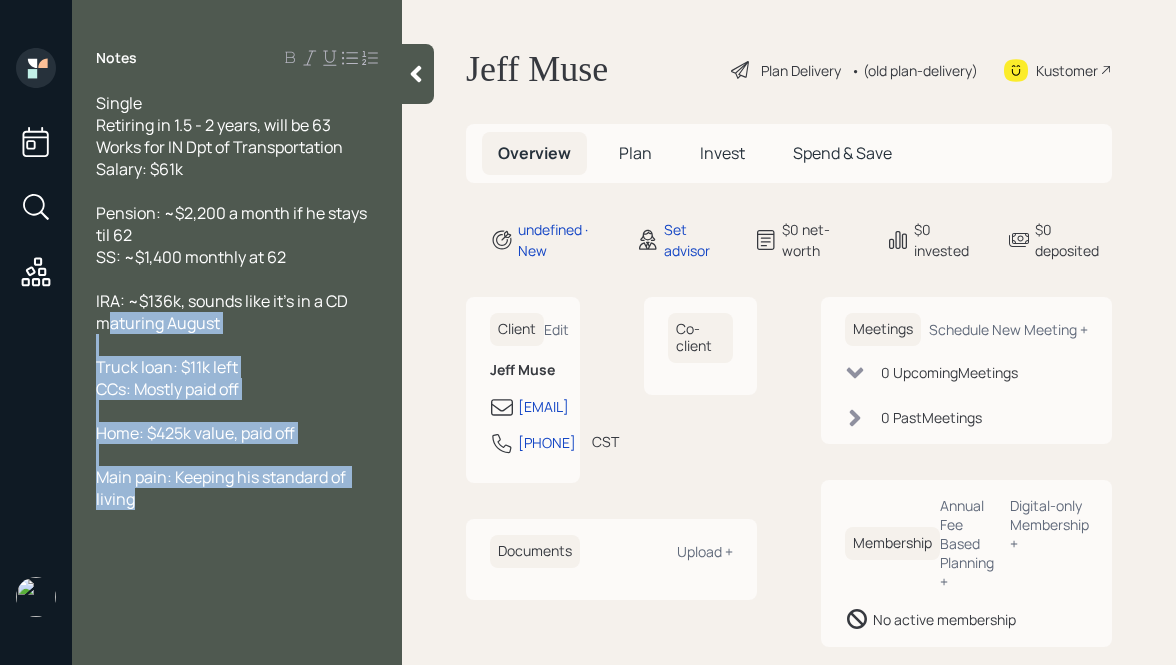 drag, startPoint x: 215, startPoint y: 508, endPoint x: 104, endPoint y: 310, distance: 226.9912 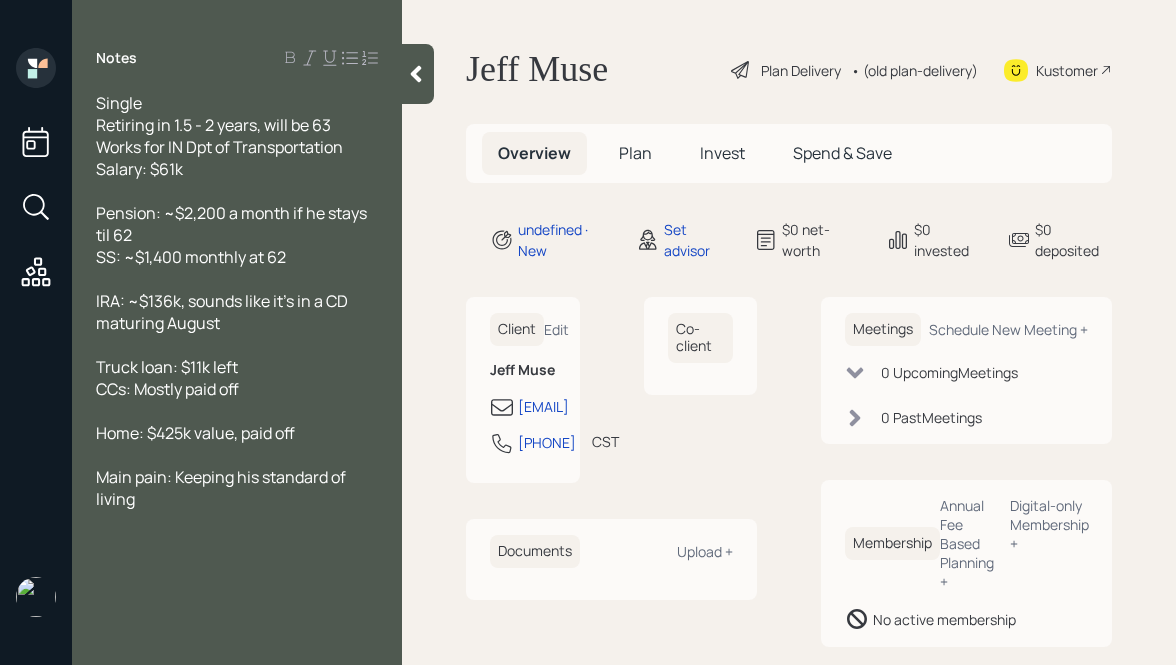 click on "IRA: ~$136k, sounds like it's in a CD maturing August" at bounding box center (219, 136) 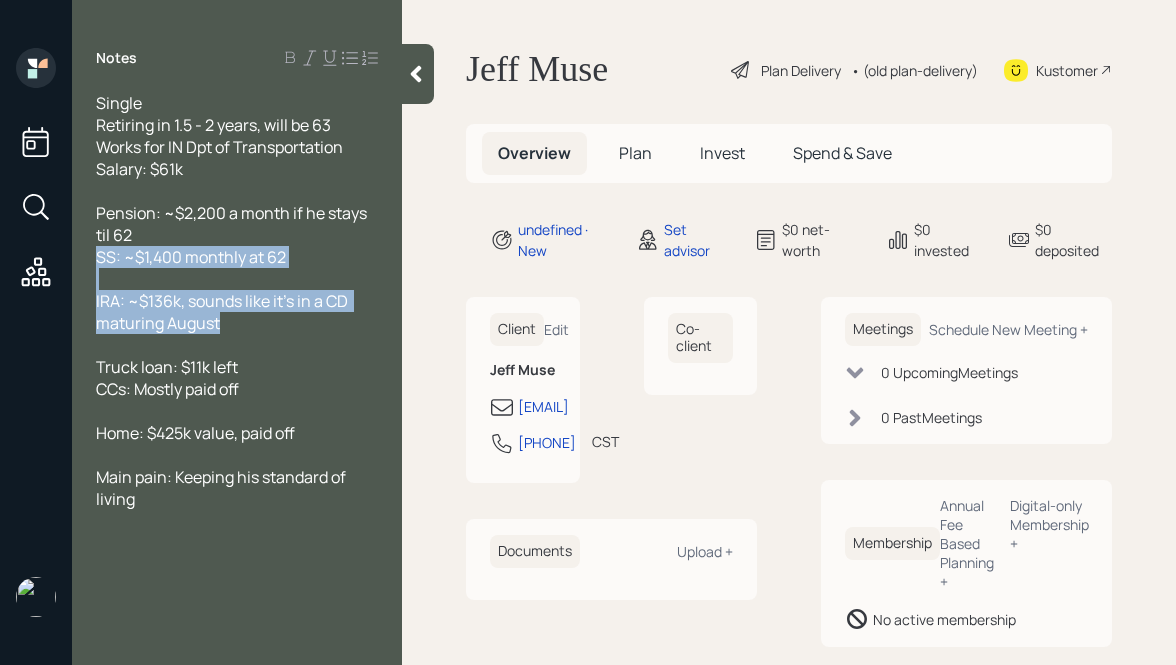 drag, startPoint x: 241, startPoint y: 322, endPoint x: 41, endPoint y: 247, distance: 213.6001 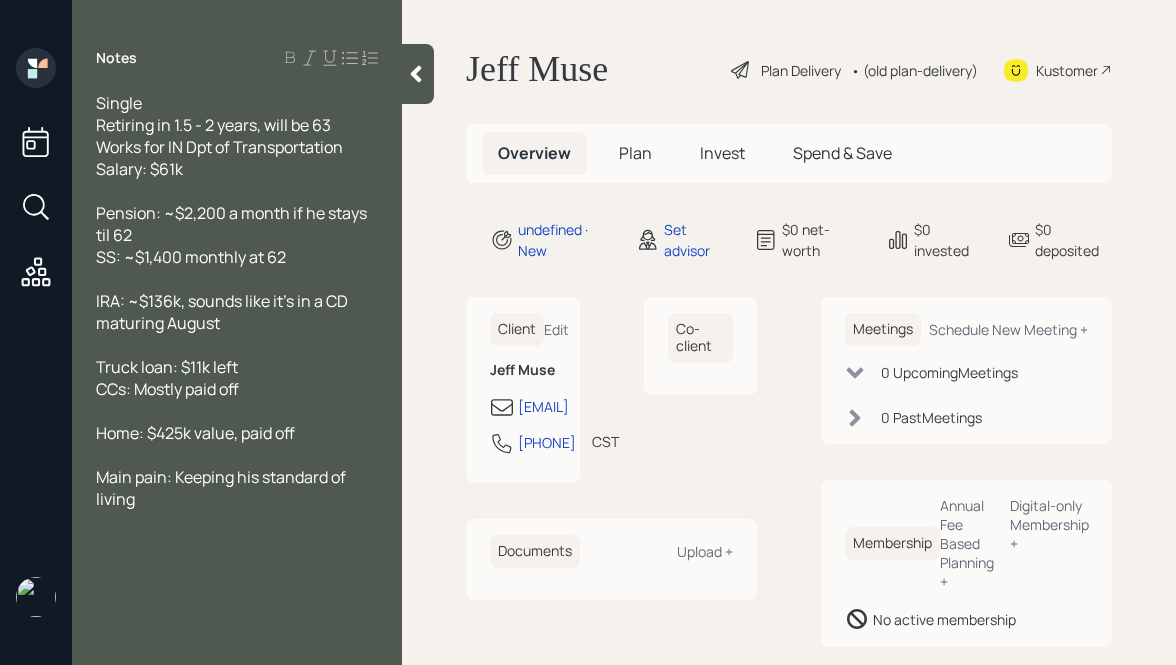 click at bounding box center (416, 74) 